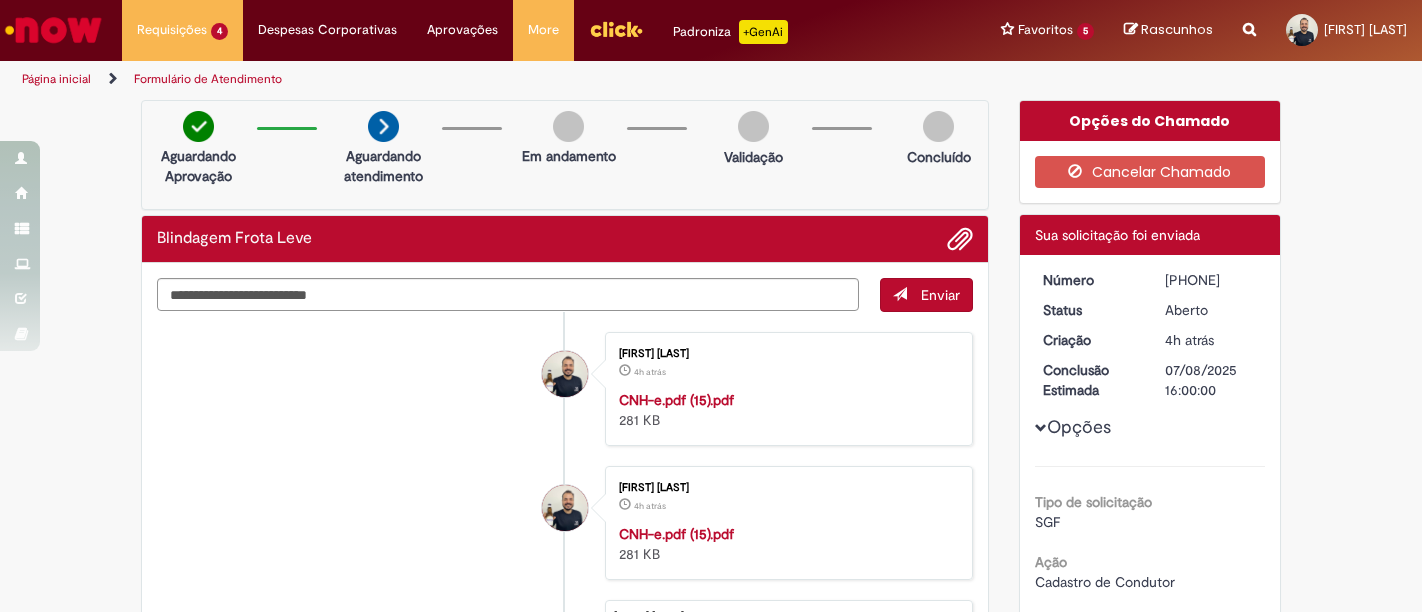 scroll, scrollTop: 0, scrollLeft: 0, axis: both 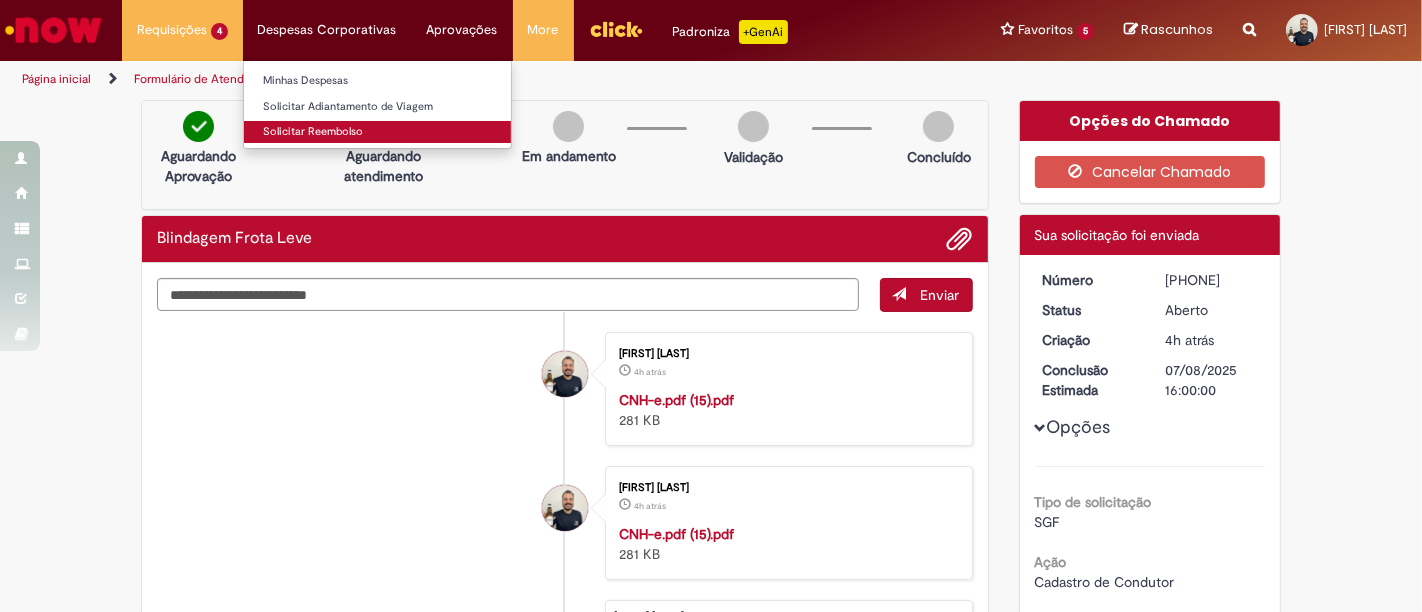 click on "Solicitar Reembolso" at bounding box center (377, 132) 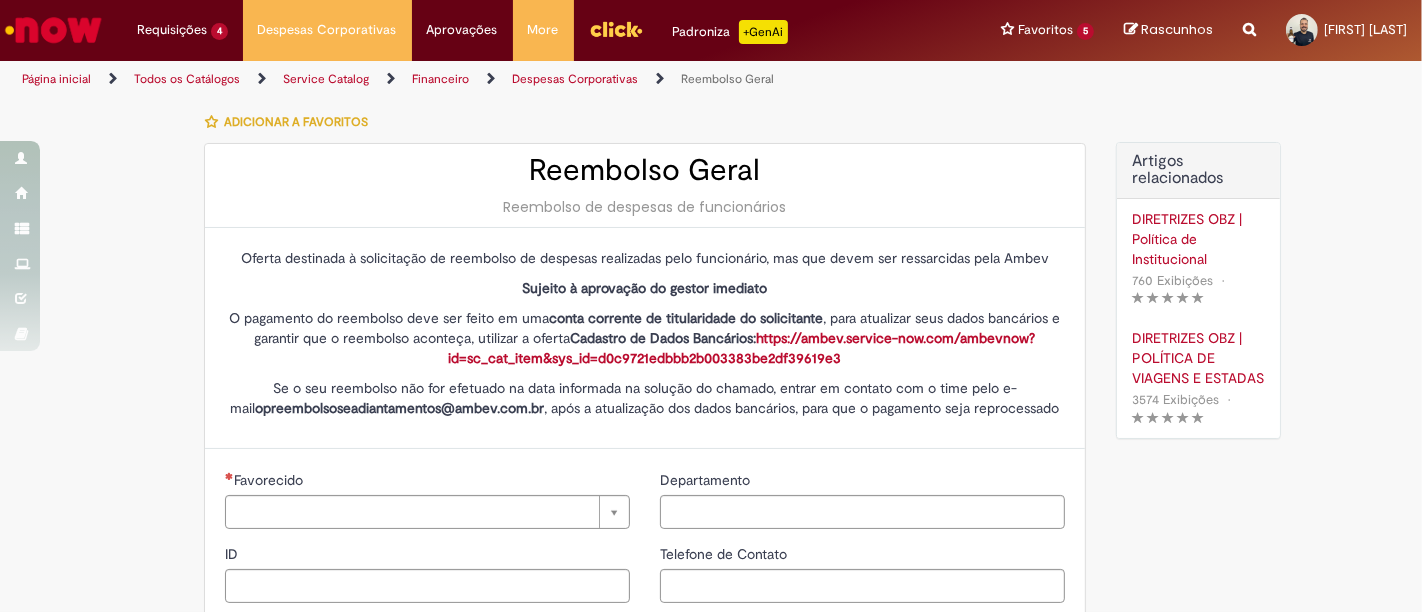 type on "********" 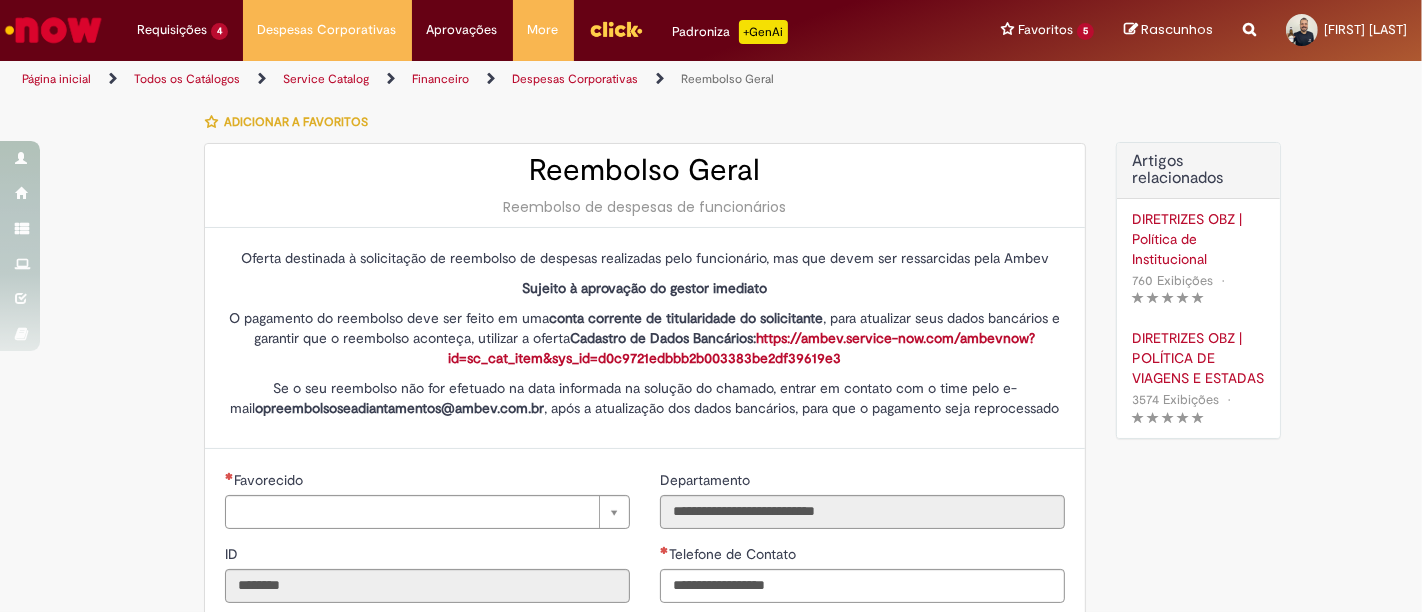 type on "**********" 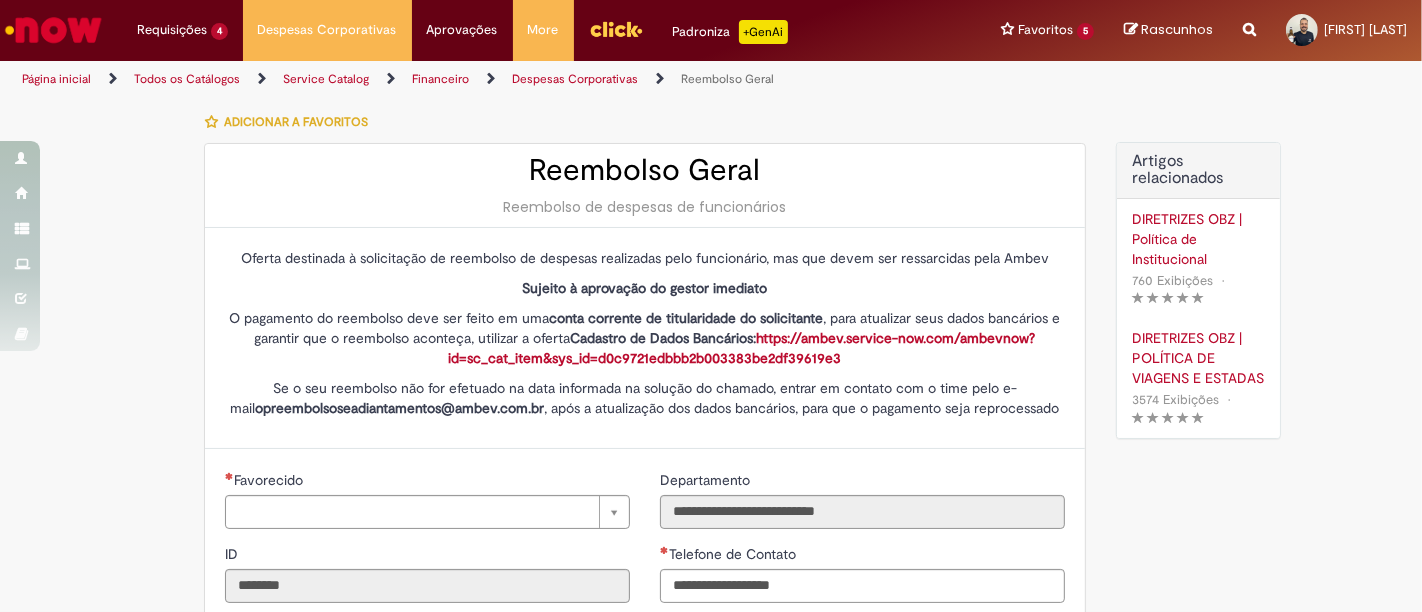 scroll, scrollTop: 555, scrollLeft: 0, axis: vertical 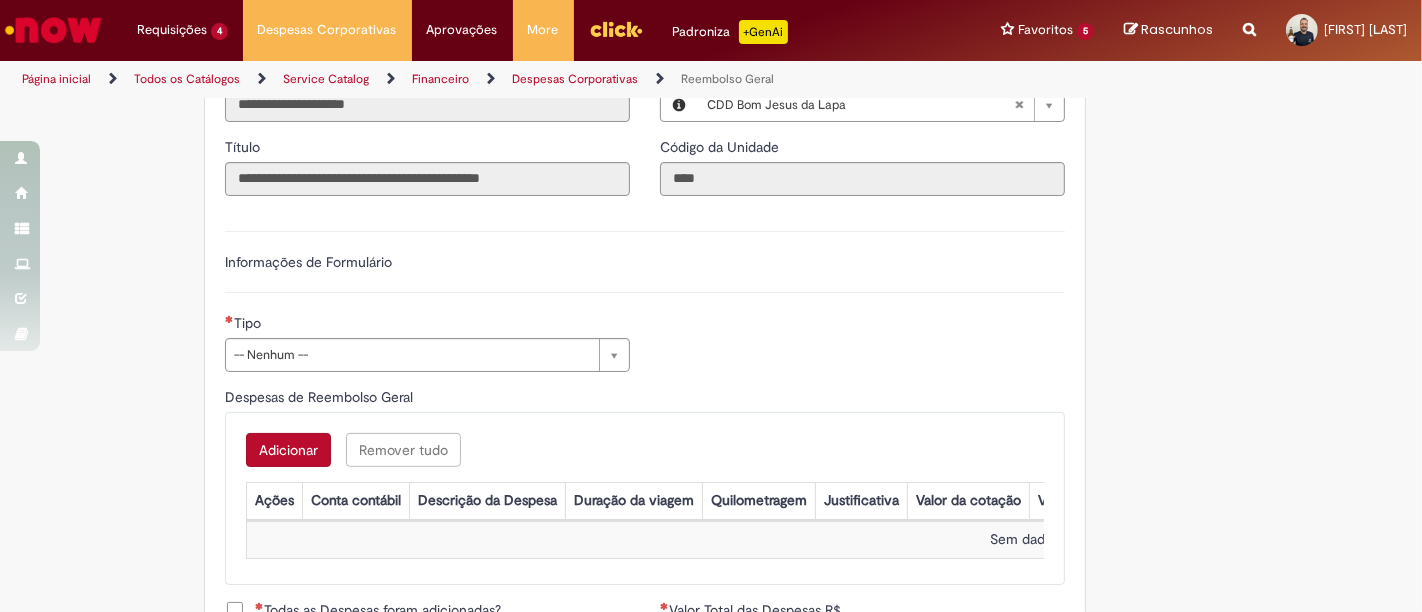 type on "**********" 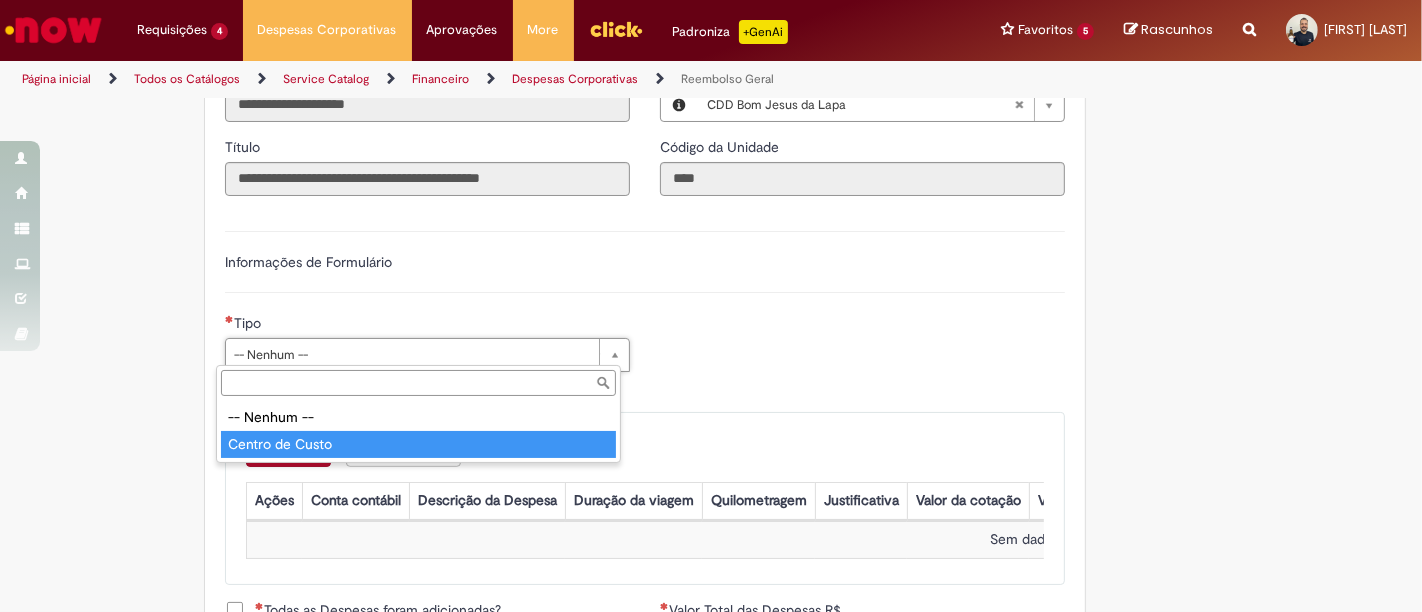 type on "**********" 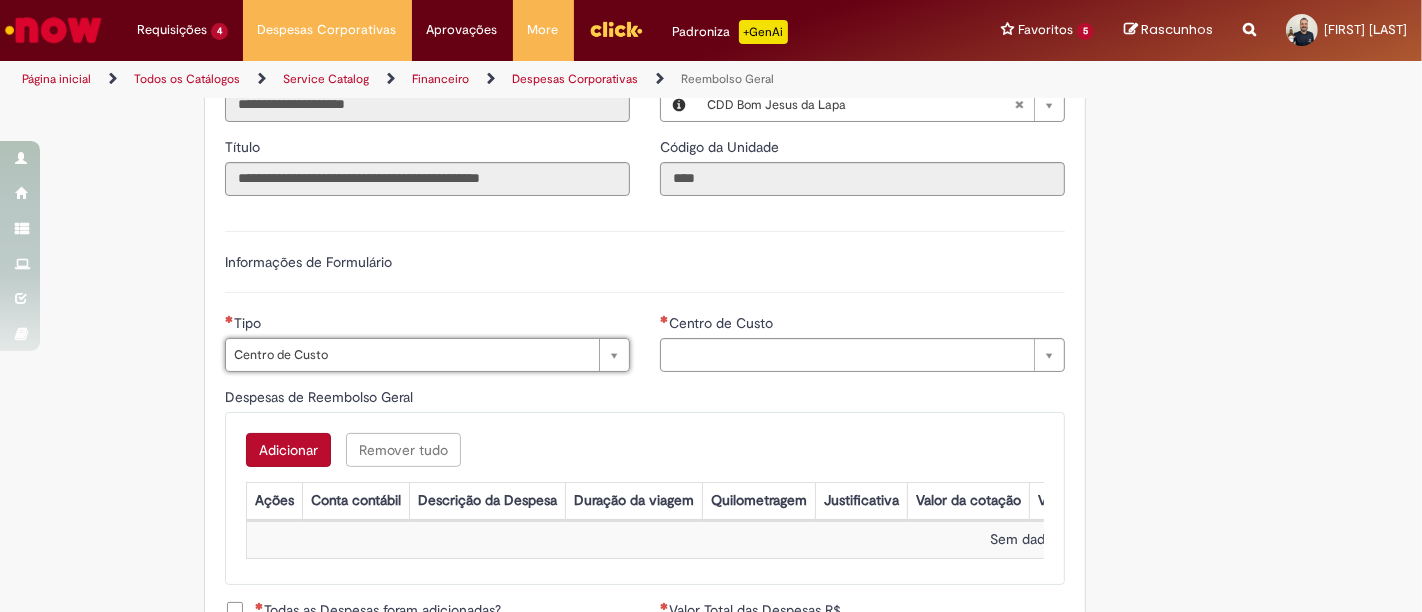type on "**********" 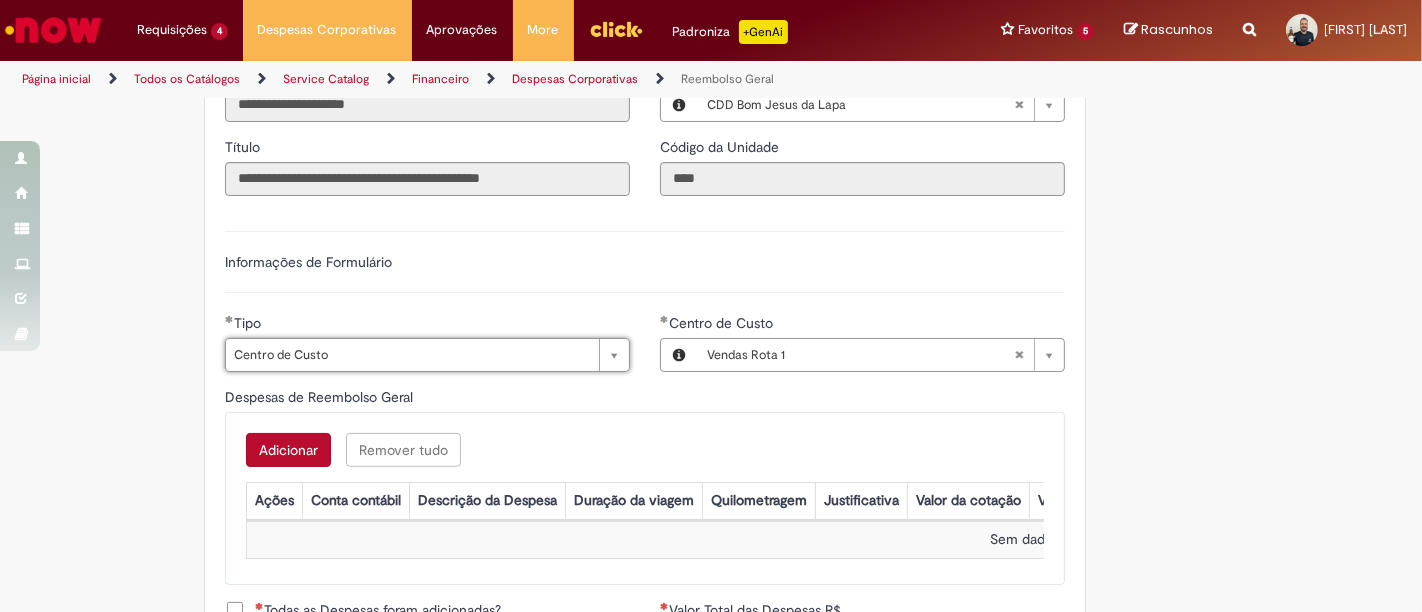 type 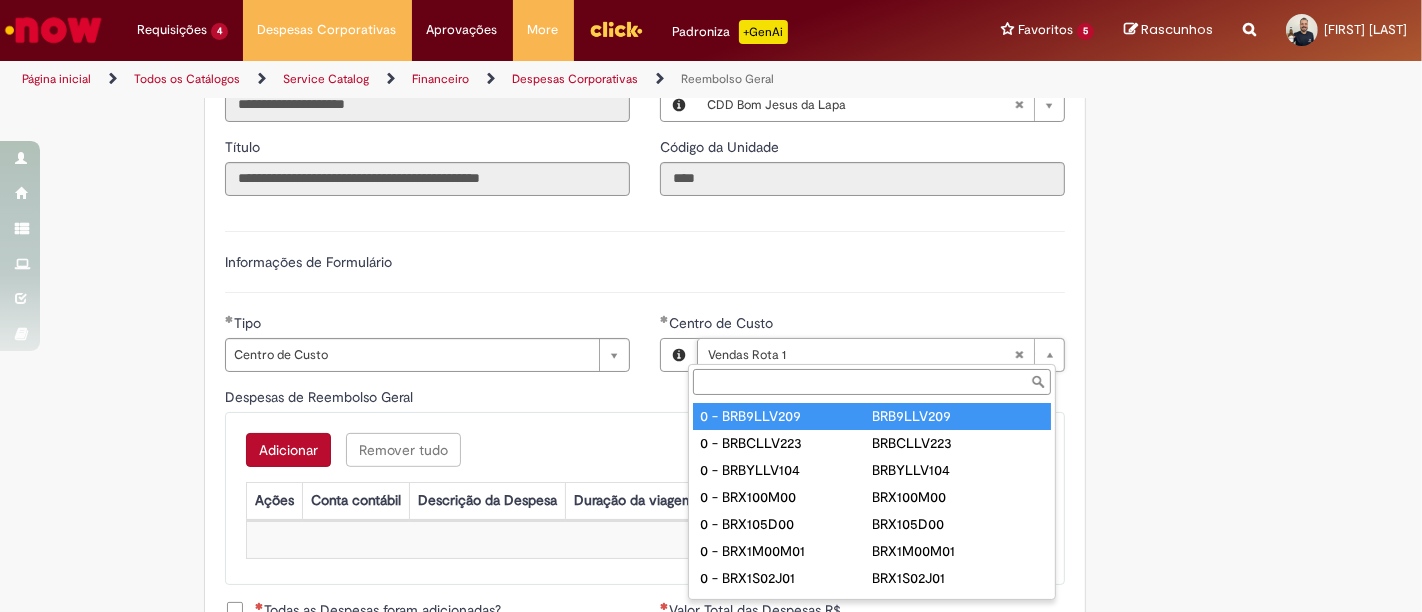 type on "**********" 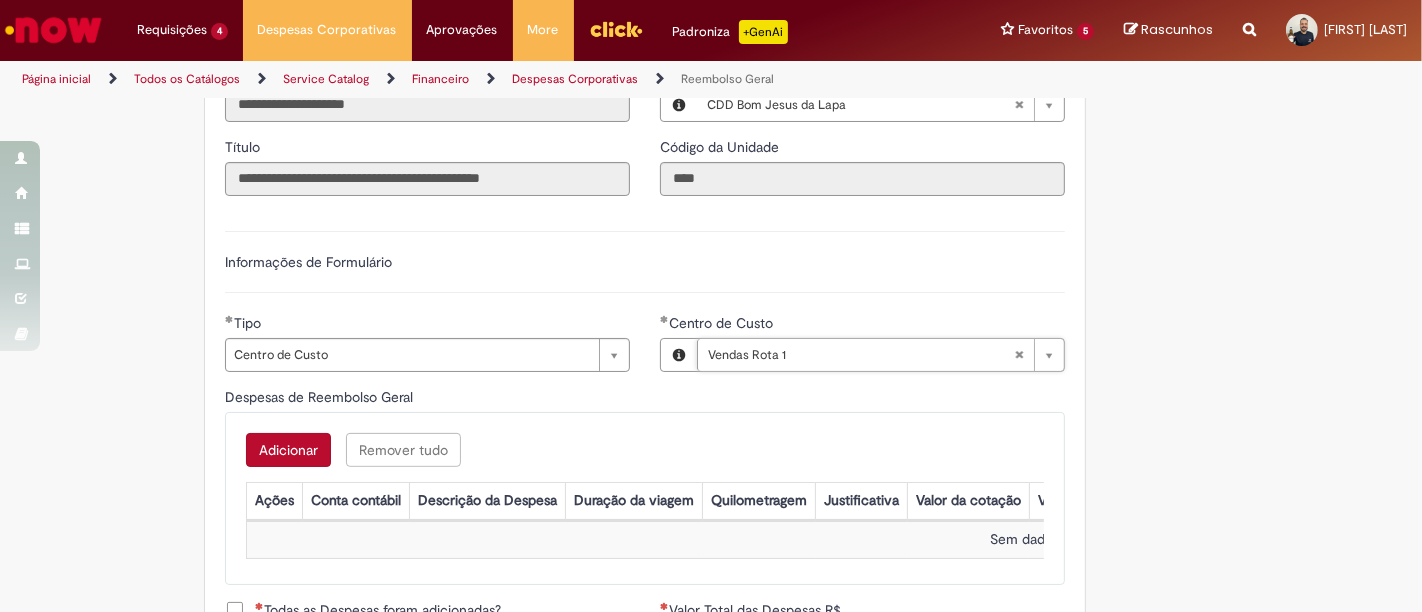 scroll, scrollTop: 0, scrollLeft: 84, axis: horizontal 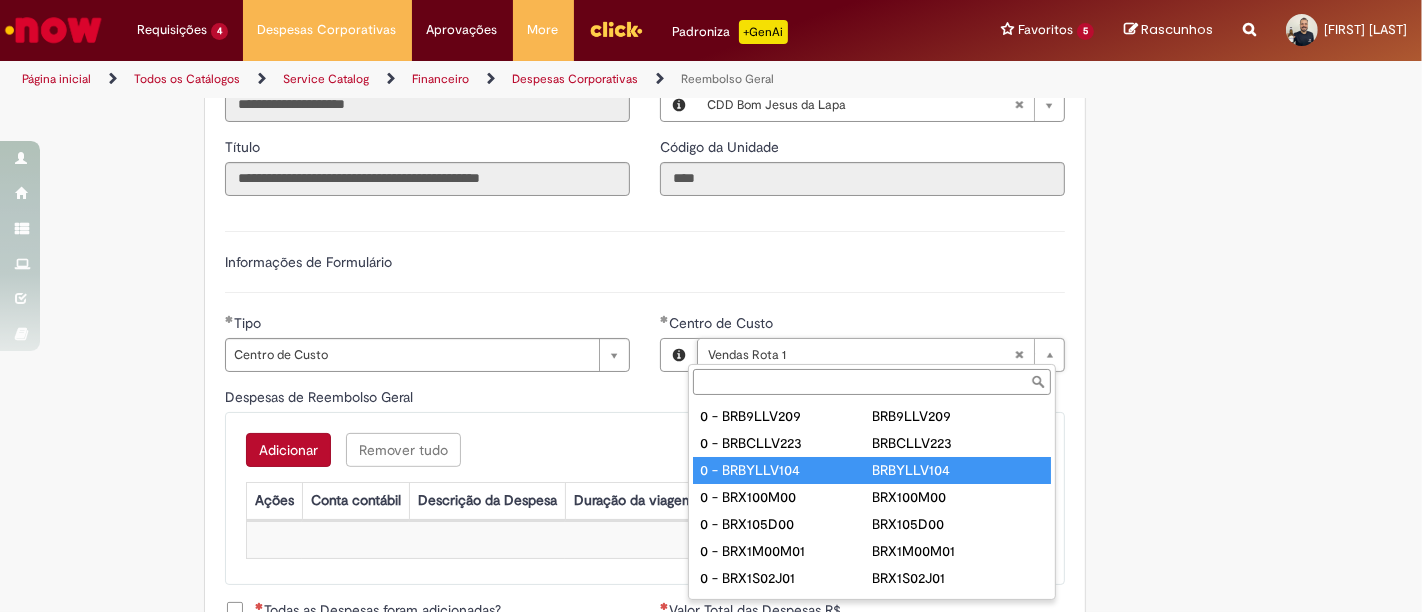 type on "**********" 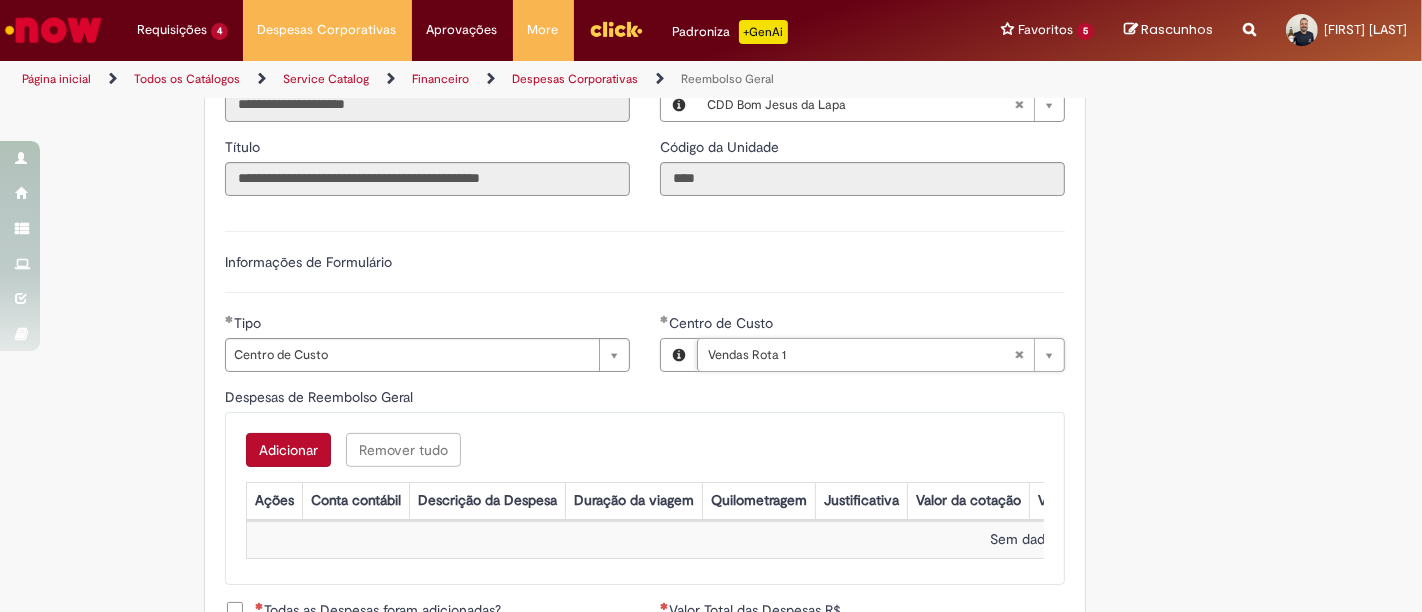 scroll, scrollTop: 0, scrollLeft: 0, axis: both 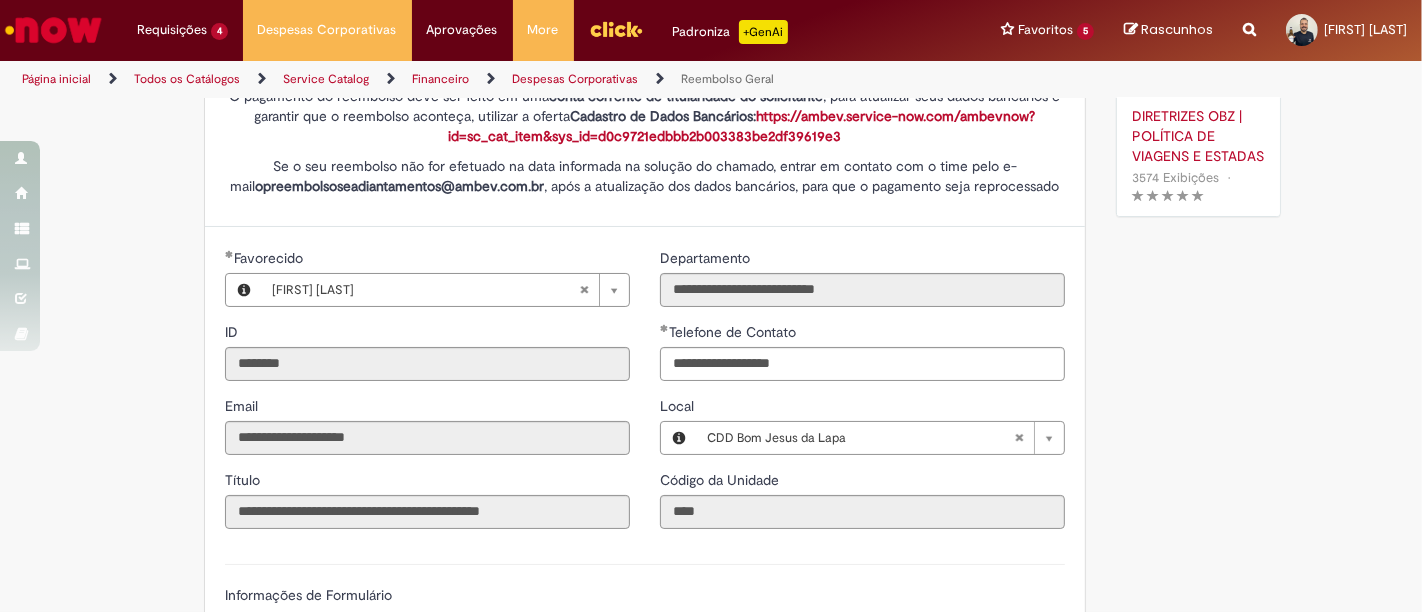 type 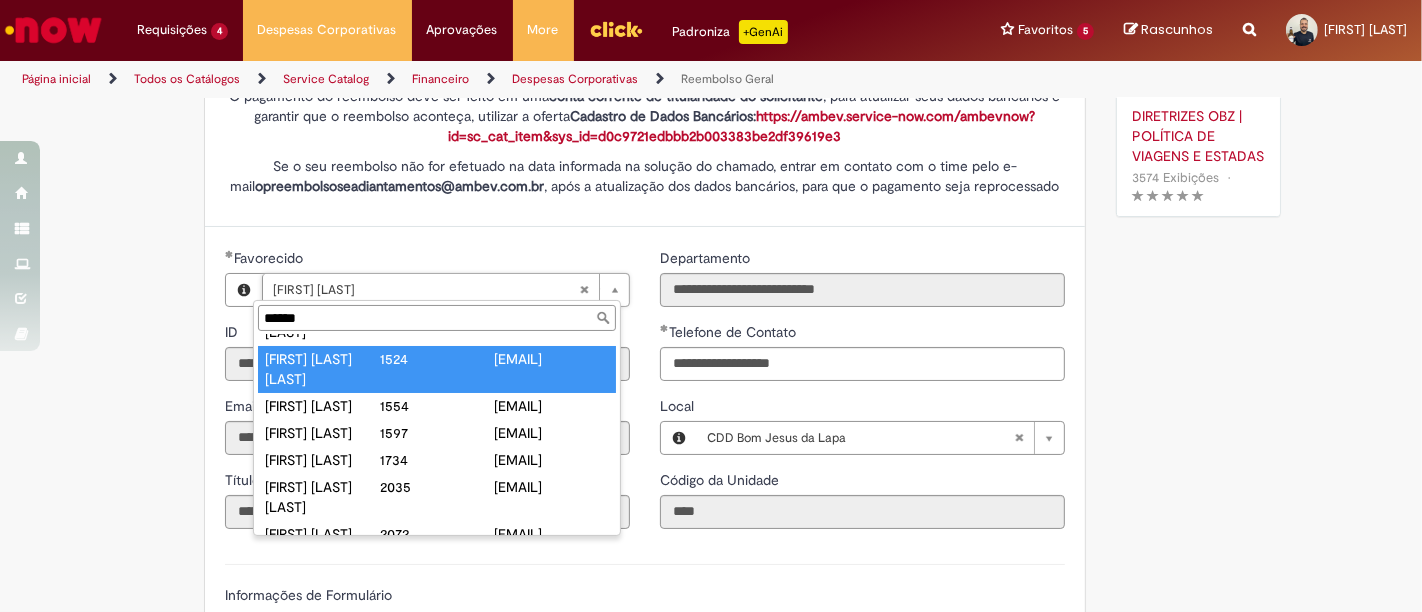 scroll, scrollTop: 0, scrollLeft: 0, axis: both 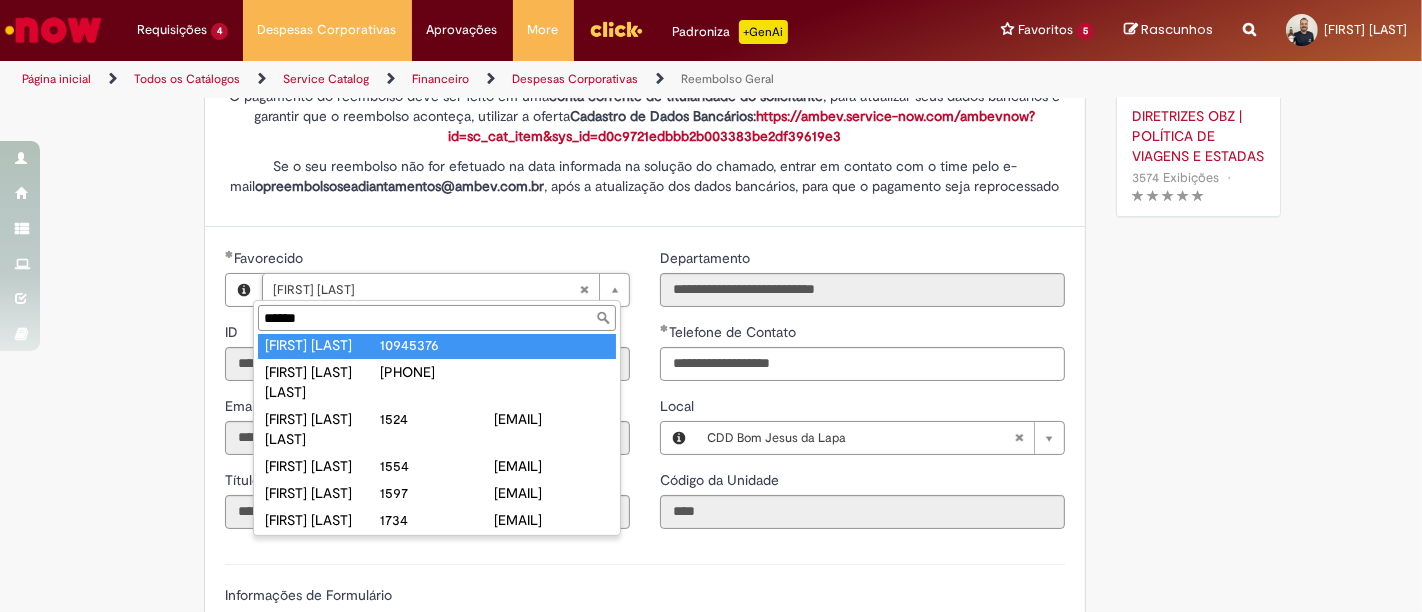 drag, startPoint x: 397, startPoint y: 318, endPoint x: 208, endPoint y: 294, distance: 190.51772 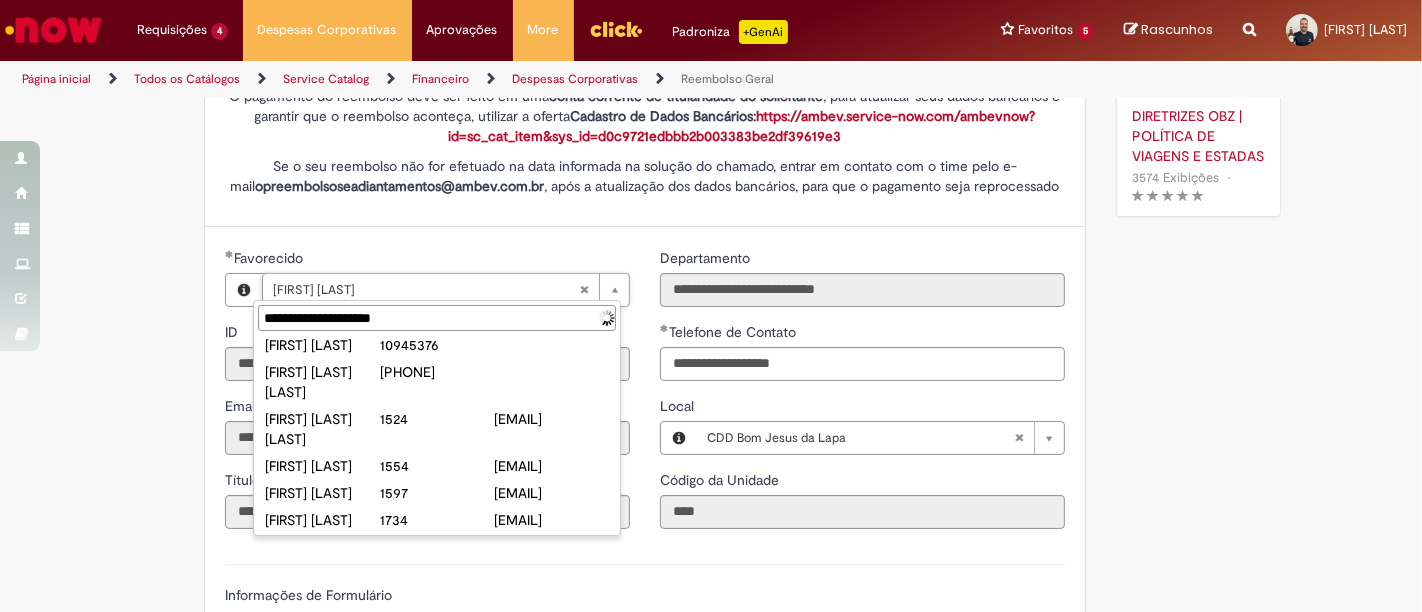 drag, startPoint x: 325, startPoint y: 314, endPoint x: 826, endPoint y: 421, distance: 512.29877 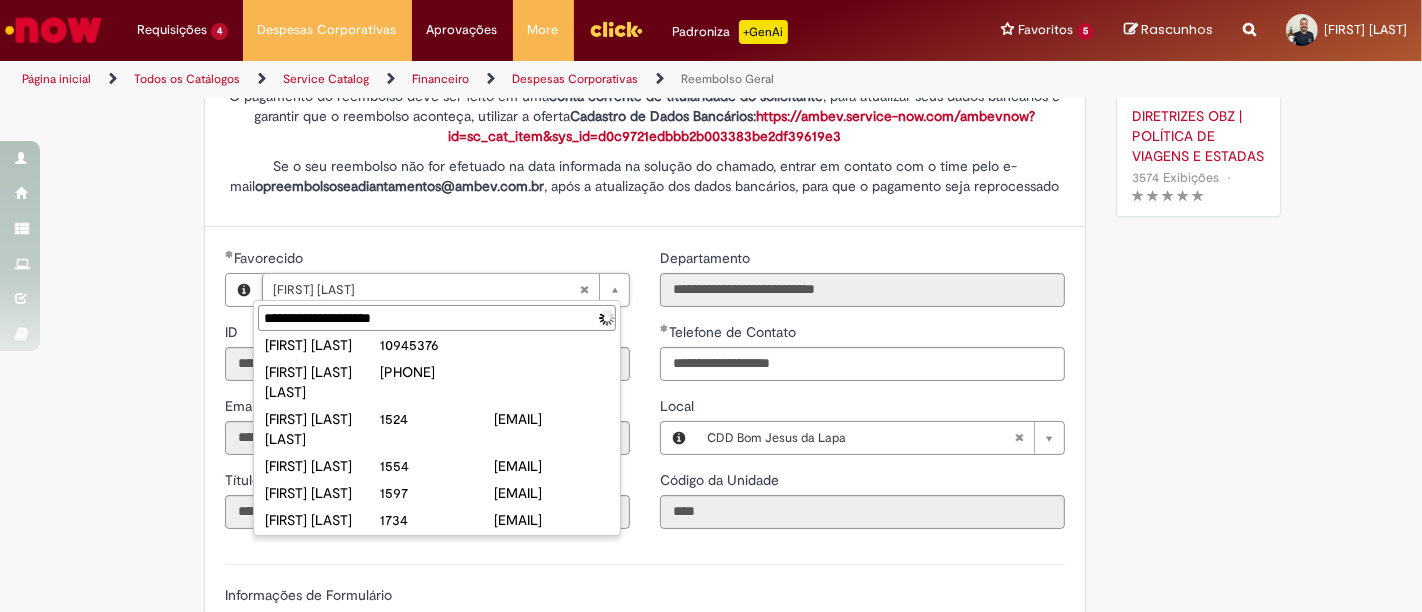 click on "Pular para o conteúdo da página
Requisições   4
Exibir Todas as Solicitações
Blindagem Frota Leve
4h atrás 4 horas atrás  R13350526
Solicitações de cadastro Promax
5h atrás 5 horas atrás  R13350246
Cadastro de dados Bancários
4d atrás 4 dias atrás  R13346117
Cadastro de dados Bancários
8d atrás 8 dias atrás  R13327612
Requisições   4
Exibir Todas as Solicitações
Blindagem Frota Leve
4h atrás 4 horas atrás  R13350526
Solicitações de cadastro Promax
5h atrás 5 horas atrás  R13350246
Cadastro de dados Bancários
4d atrás 4 dias atrás  R13346117
Cadastro de dados Bancários
8d atrás 8 dias atrás  R13327612" at bounding box center (711, 306) 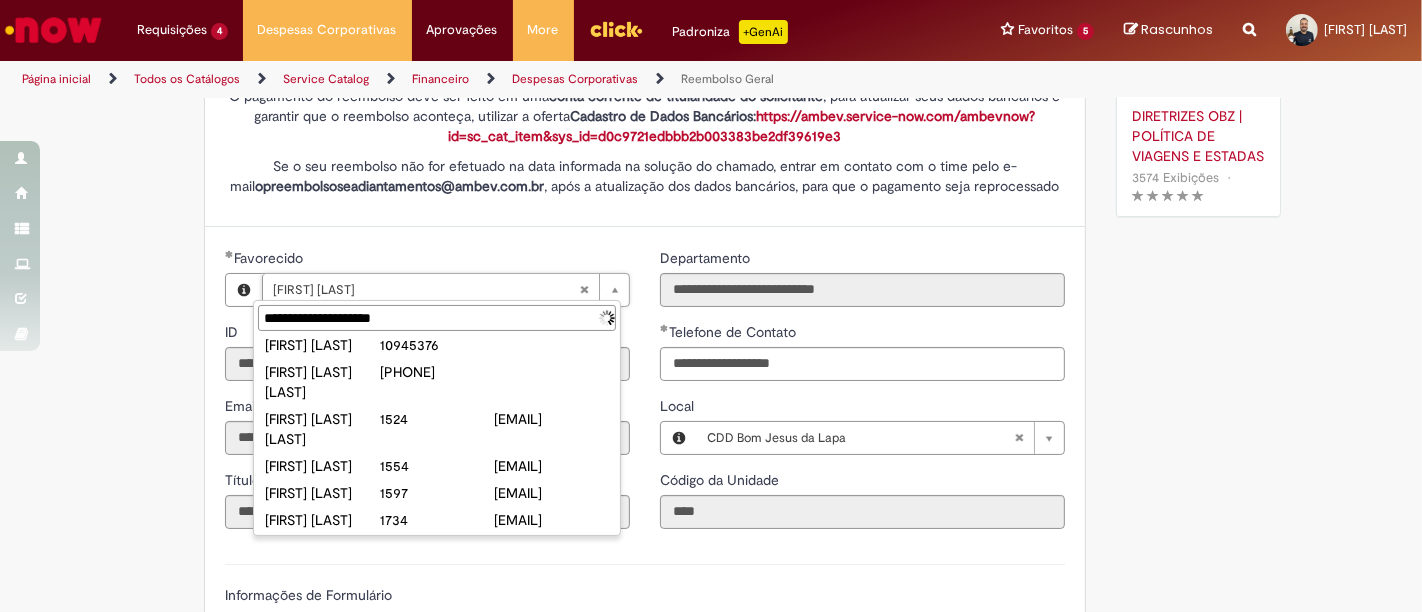 scroll, scrollTop: 0, scrollLeft: 0, axis: both 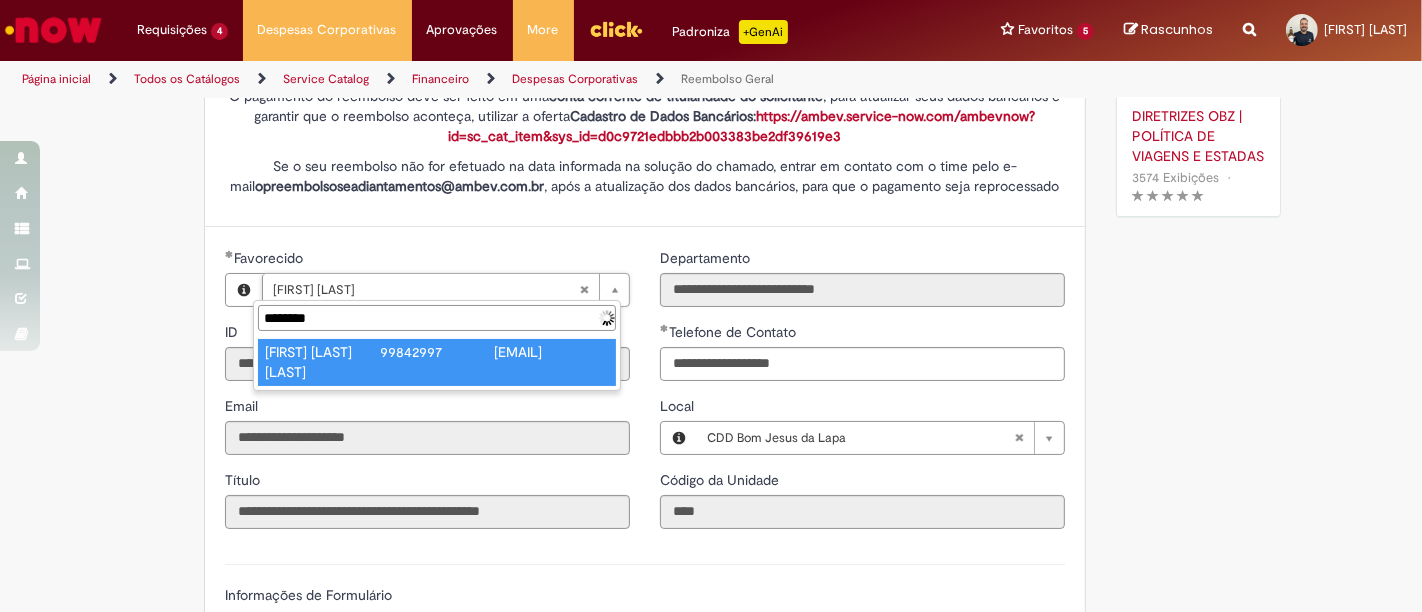 type on "********" 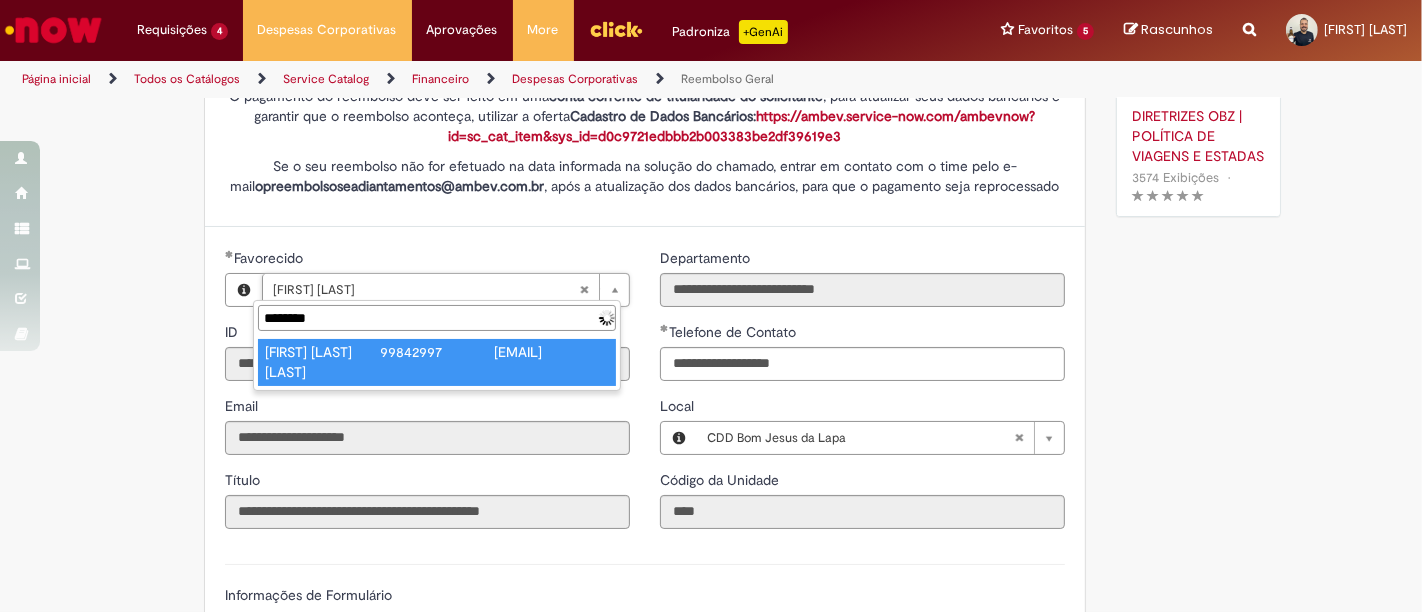 type on "**********" 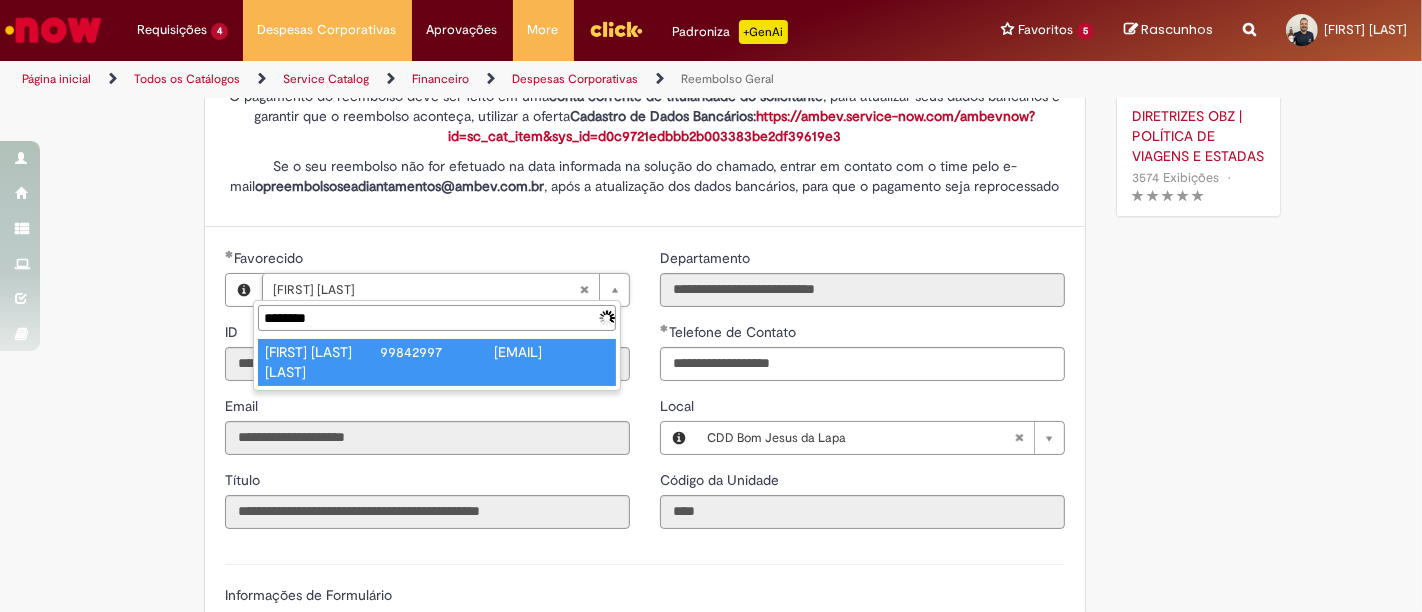 type on "**********" 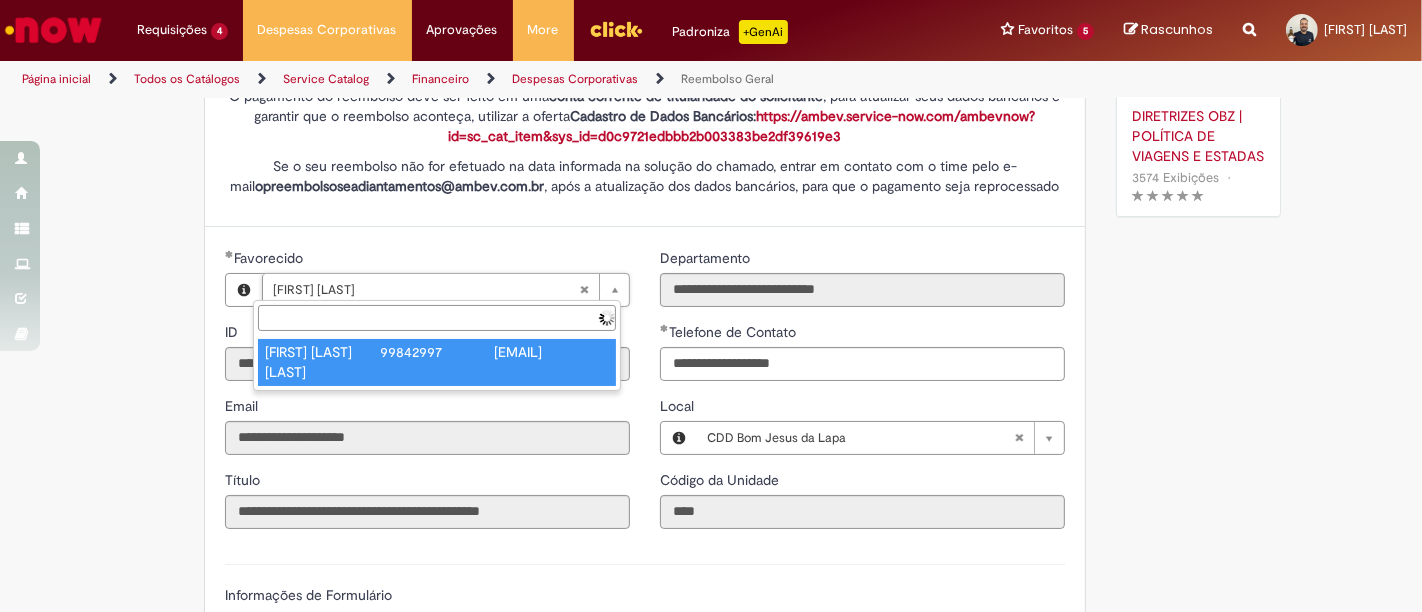 scroll, scrollTop: 0, scrollLeft: 139, axis: horizontal 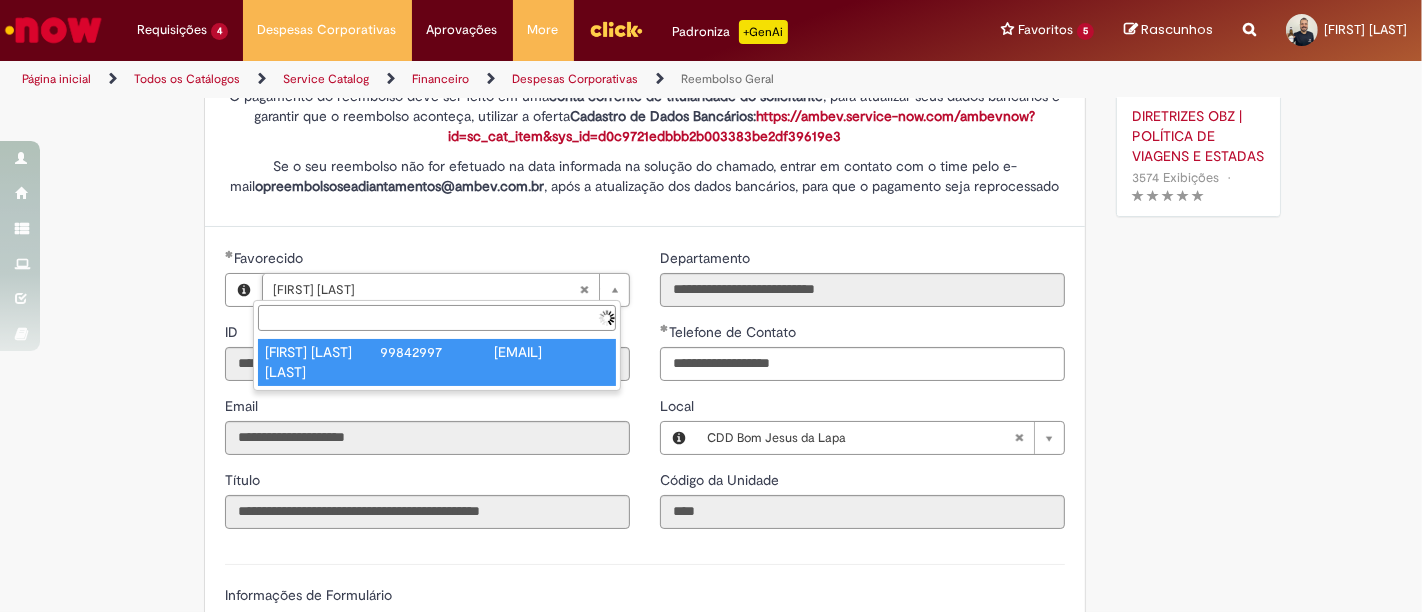 type on "********" 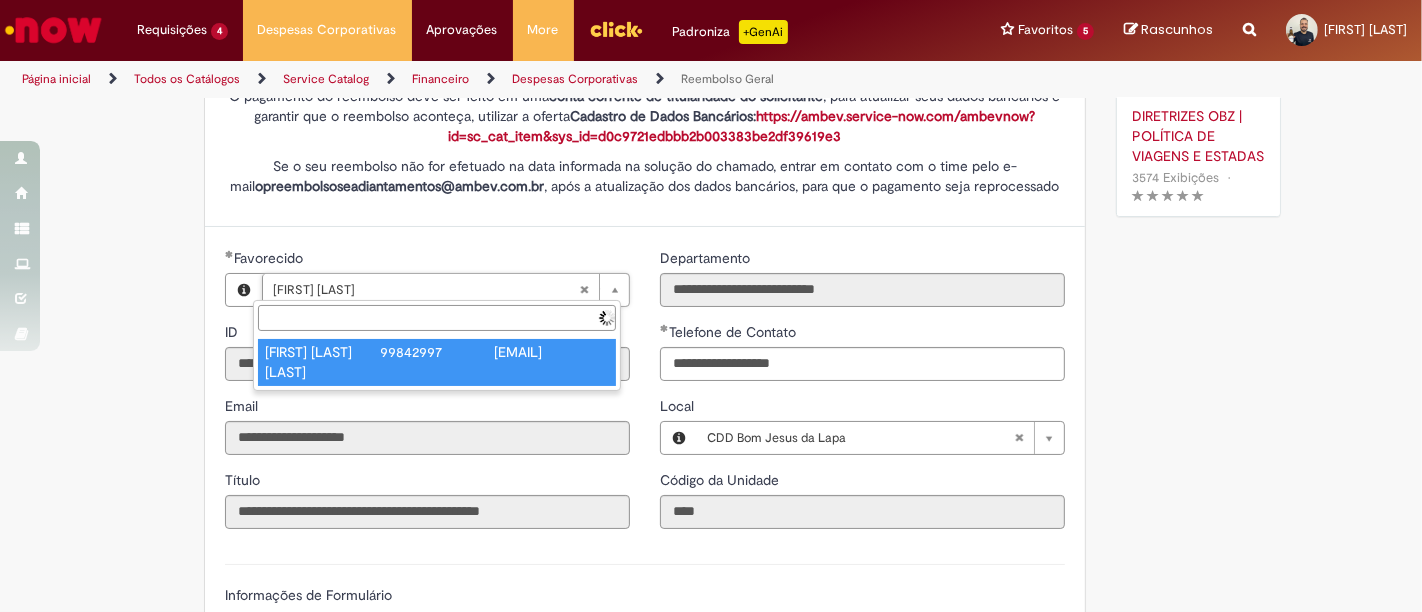 type on "**********" 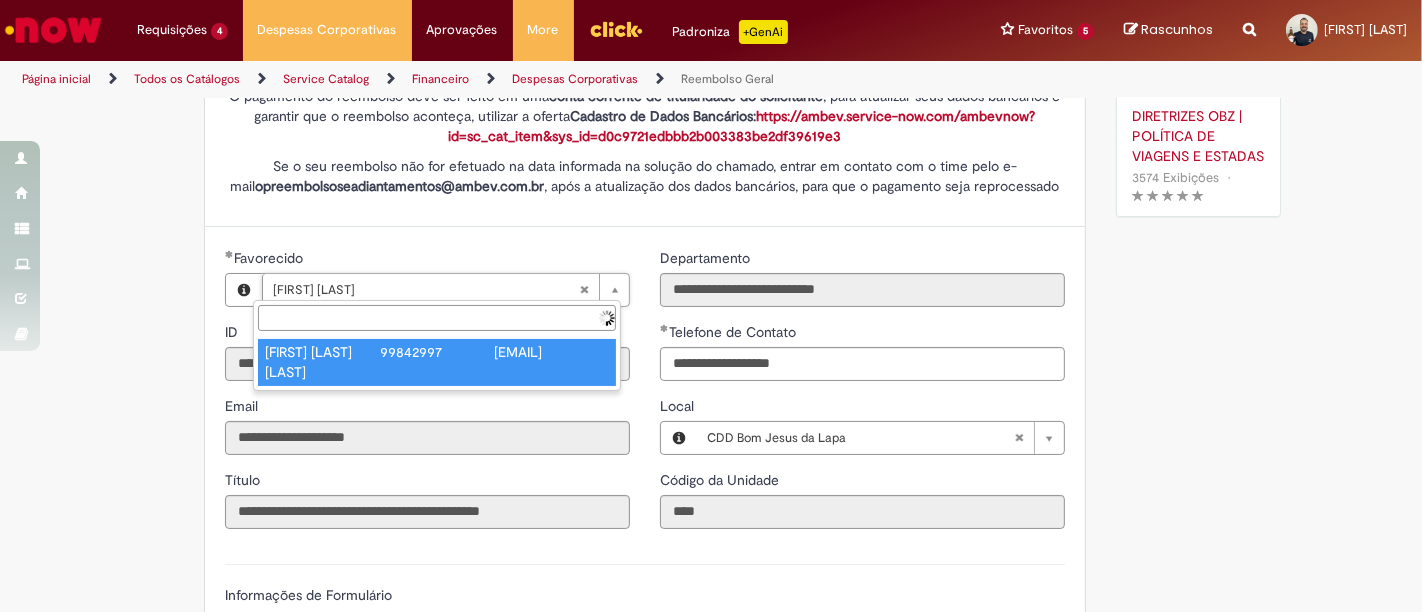 type on "**********" 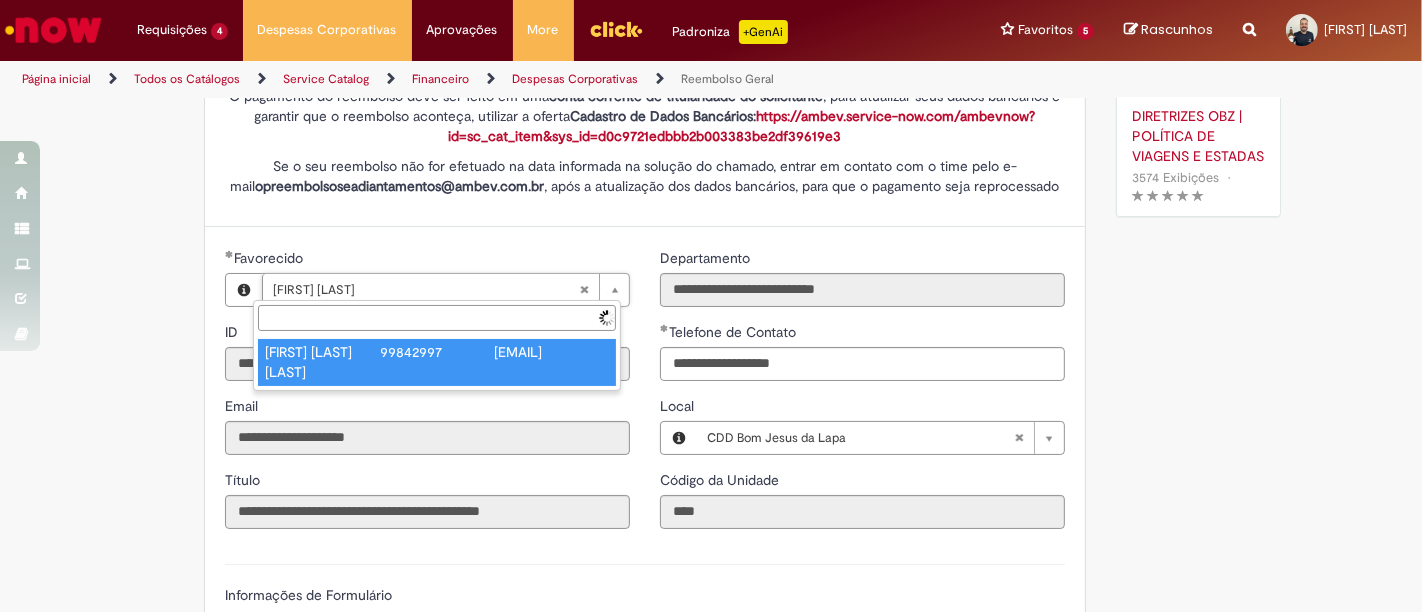 type on "**********" 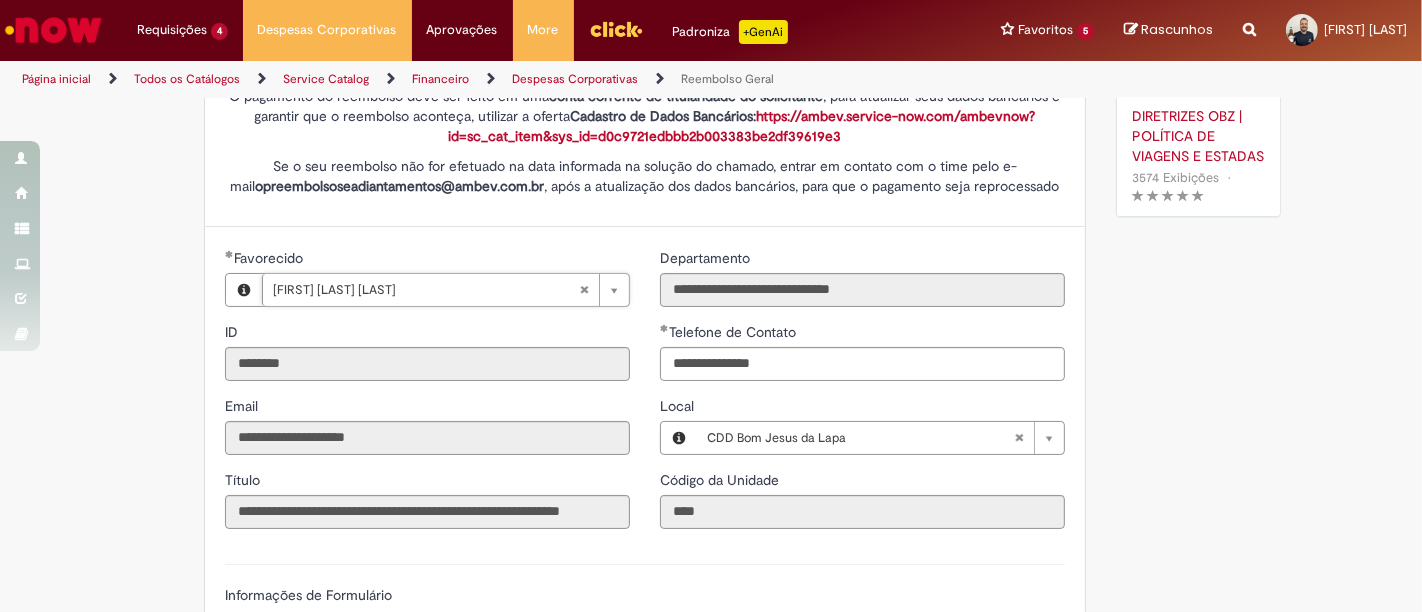 type on "**********" 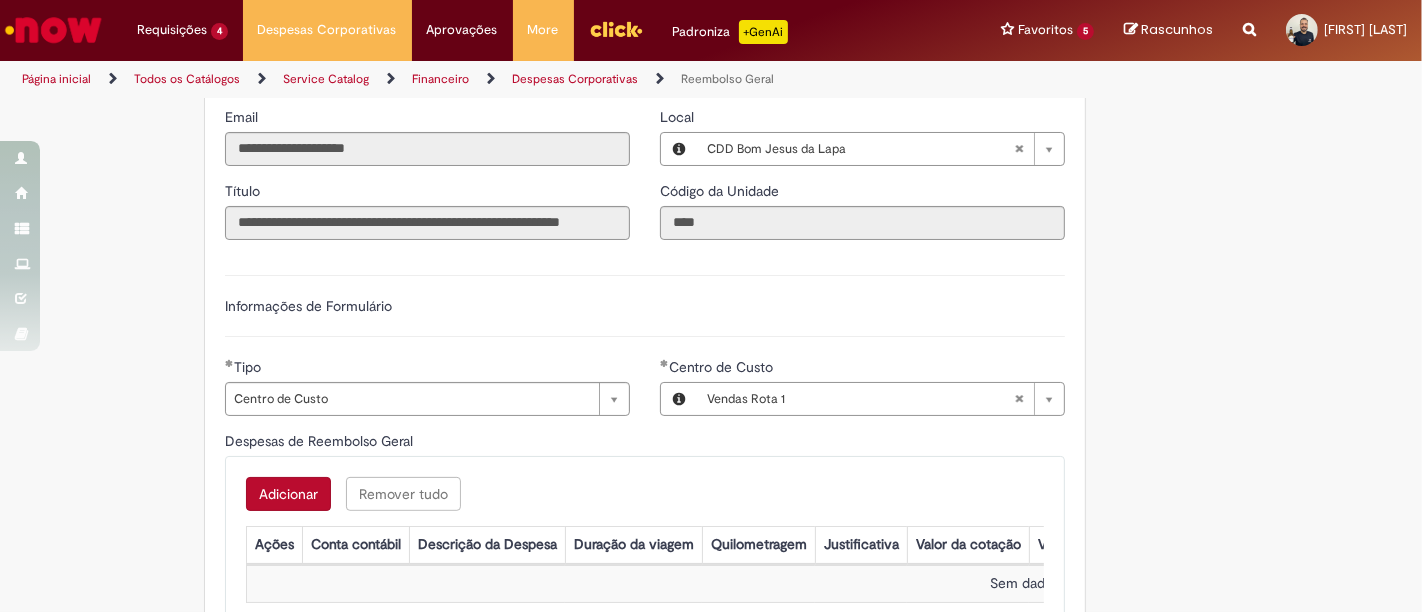 scroll, scrollTop: 666, scrollLeft: 0, axis: vertical 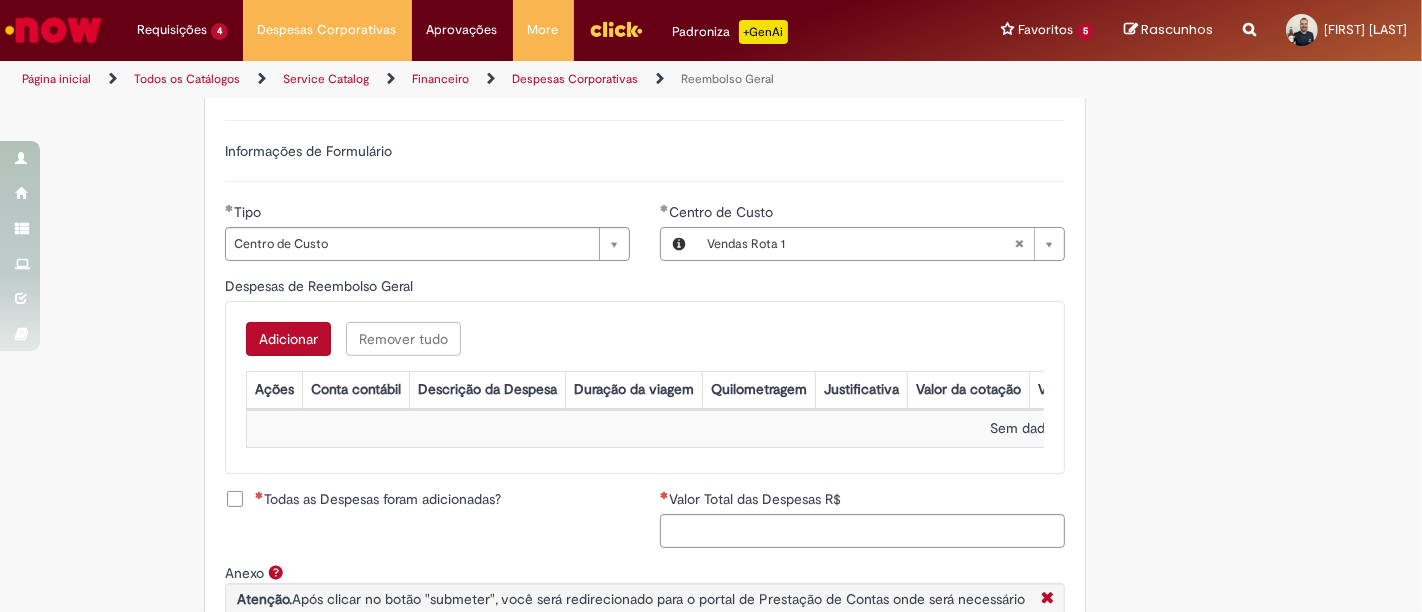 click on "Adicionar" at bounding box center [288, 339] 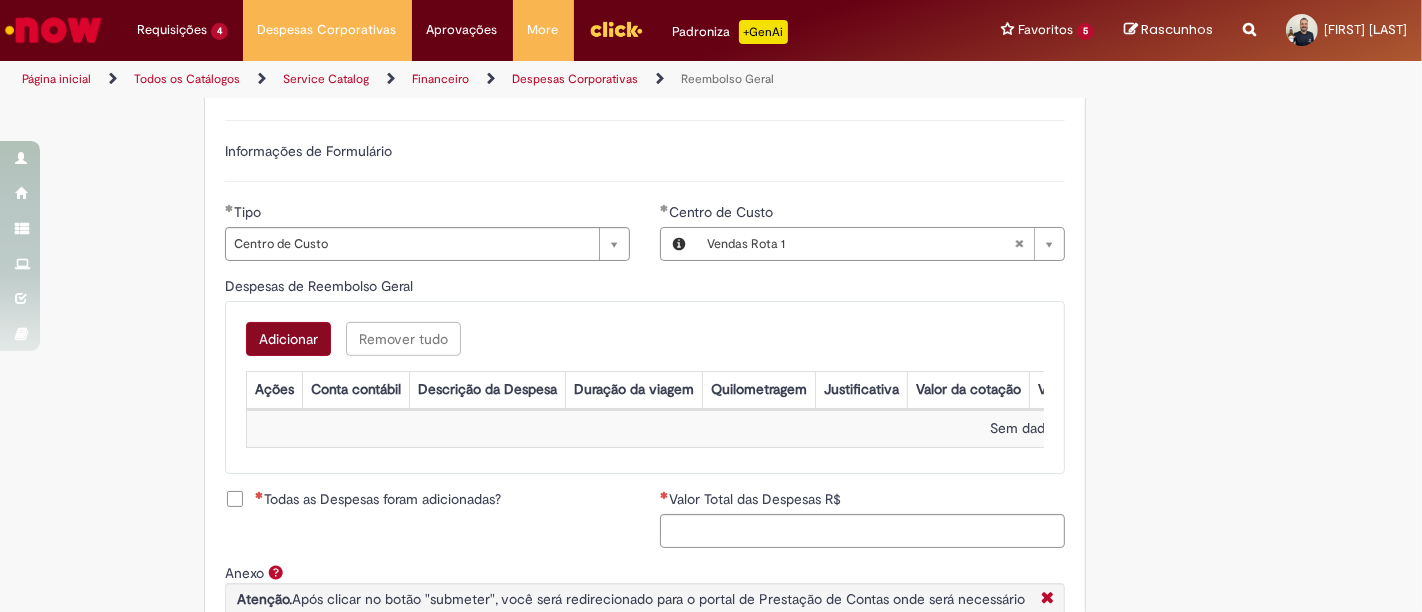 scroll, scrollTop: 0, scrollLeft: 0, axis: both 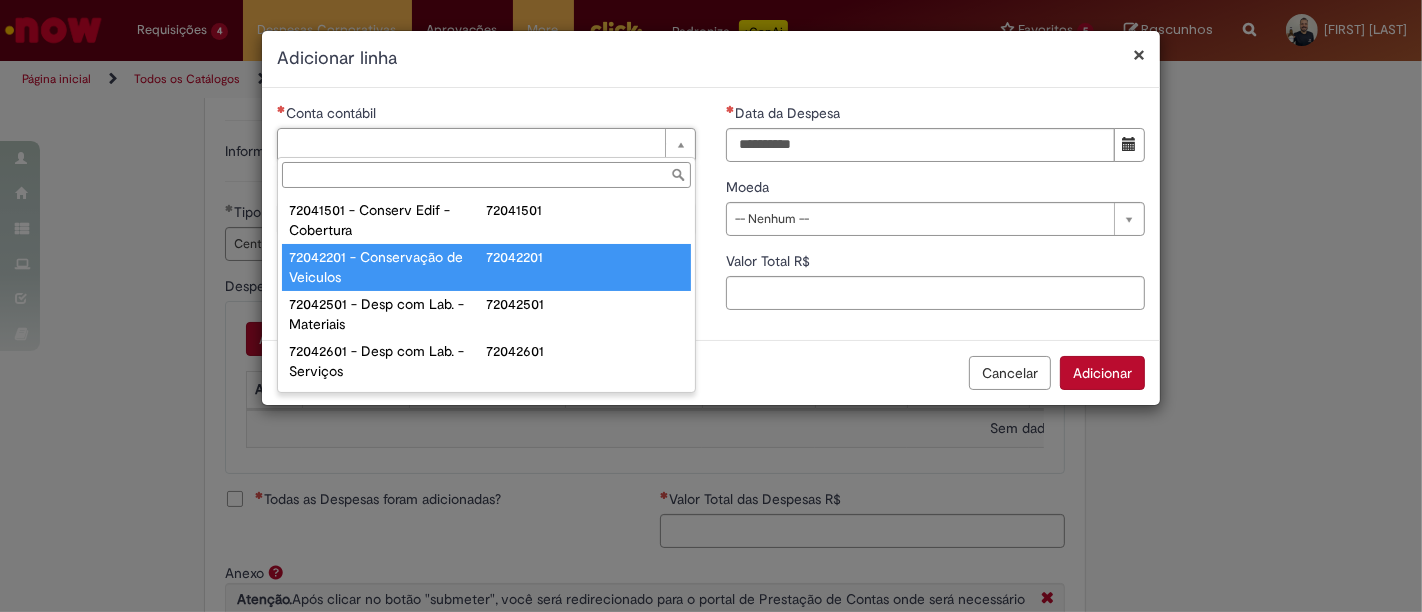 type on "**********" 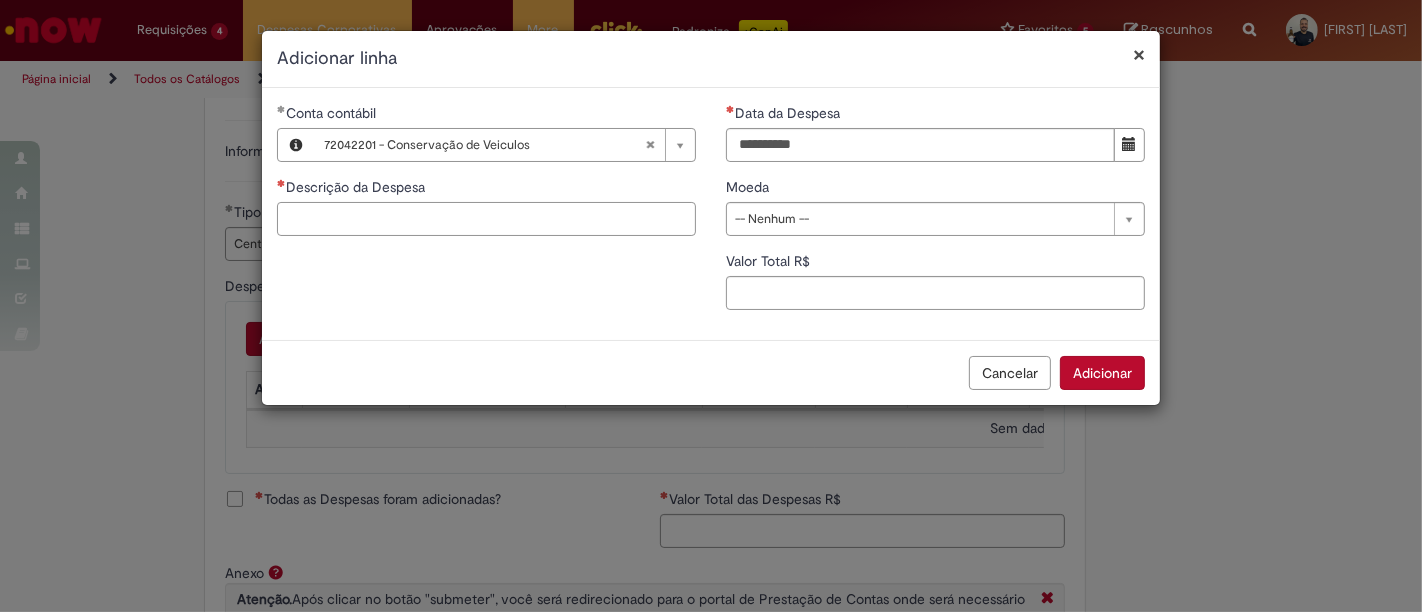 click on "Descrição da Despesa" at bounding box center [486, 219] 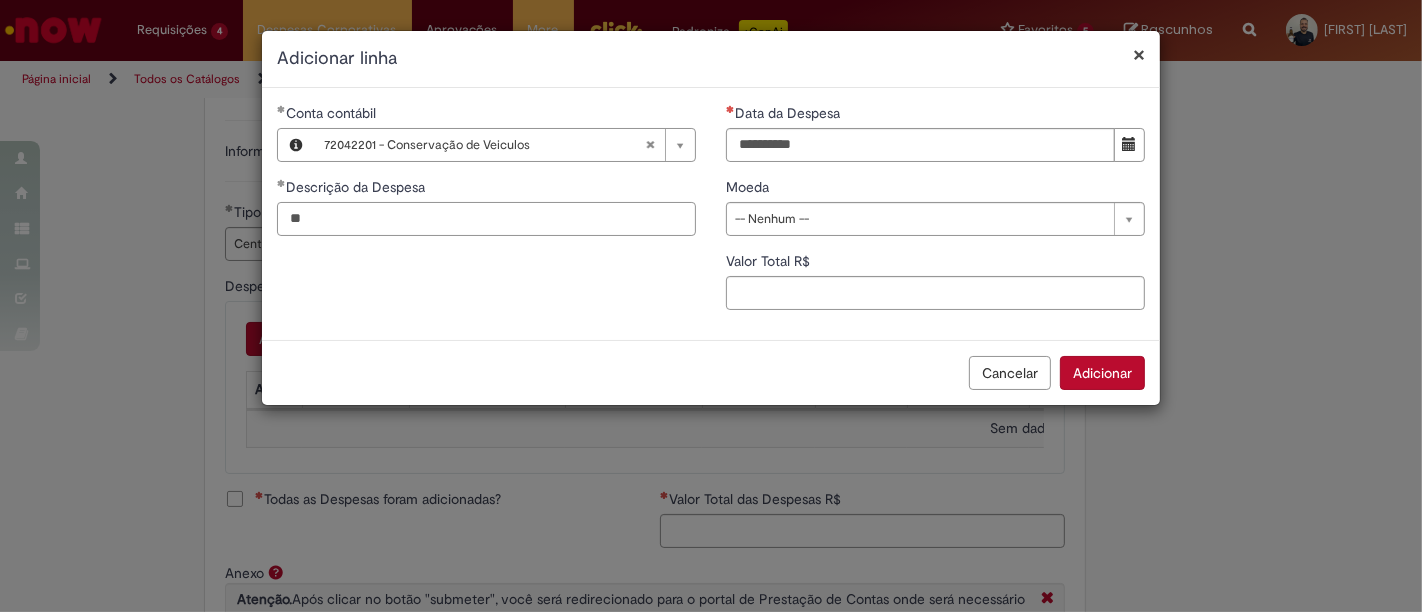 type on "*" 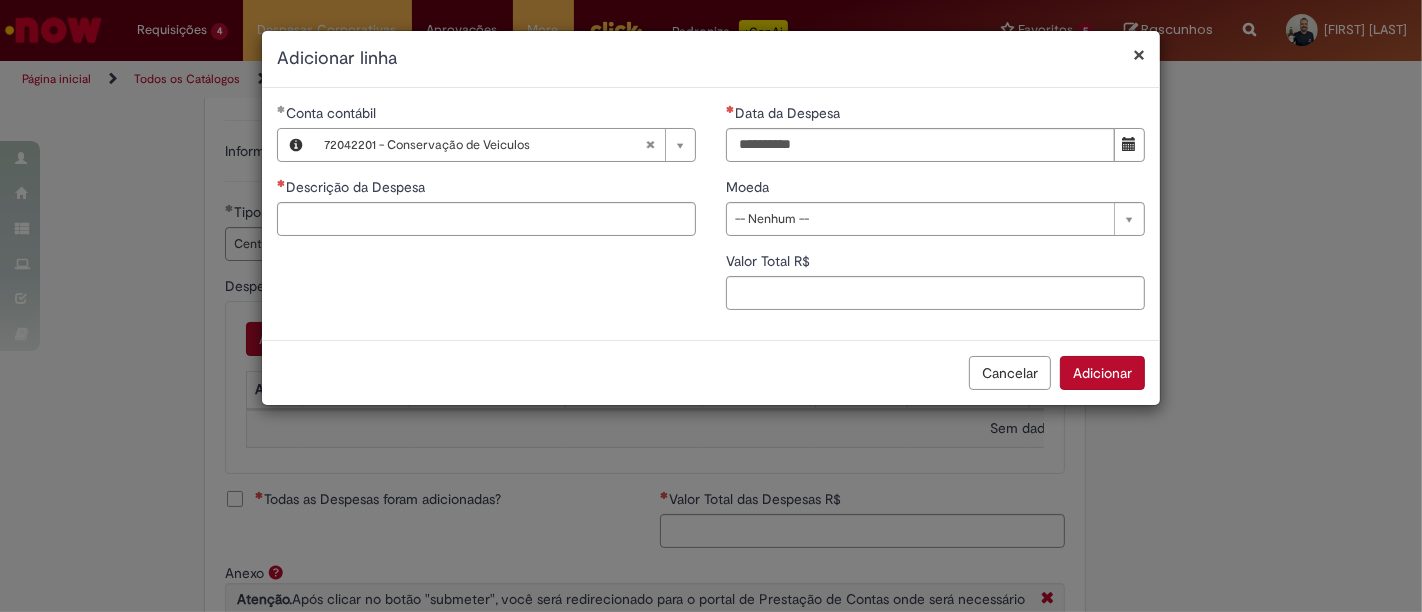 click on "**********" at bounding box center [711, 306] 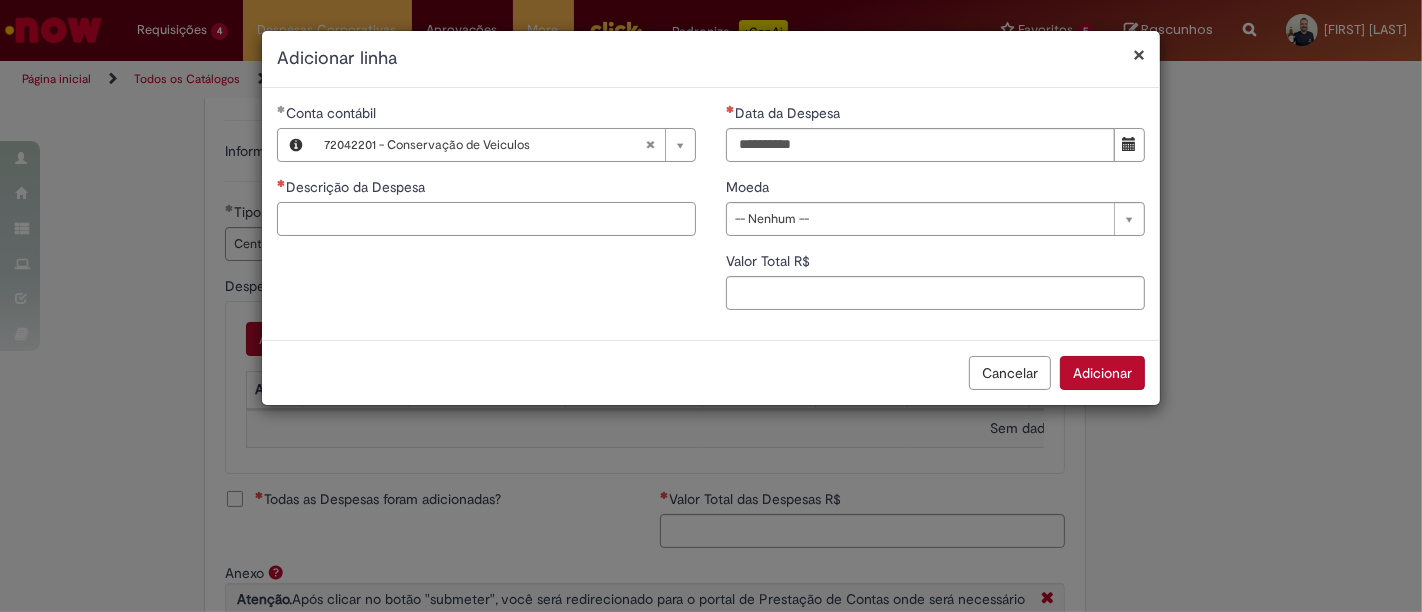 click on "Descrição da Despesa" at bounding box center (486, 219) 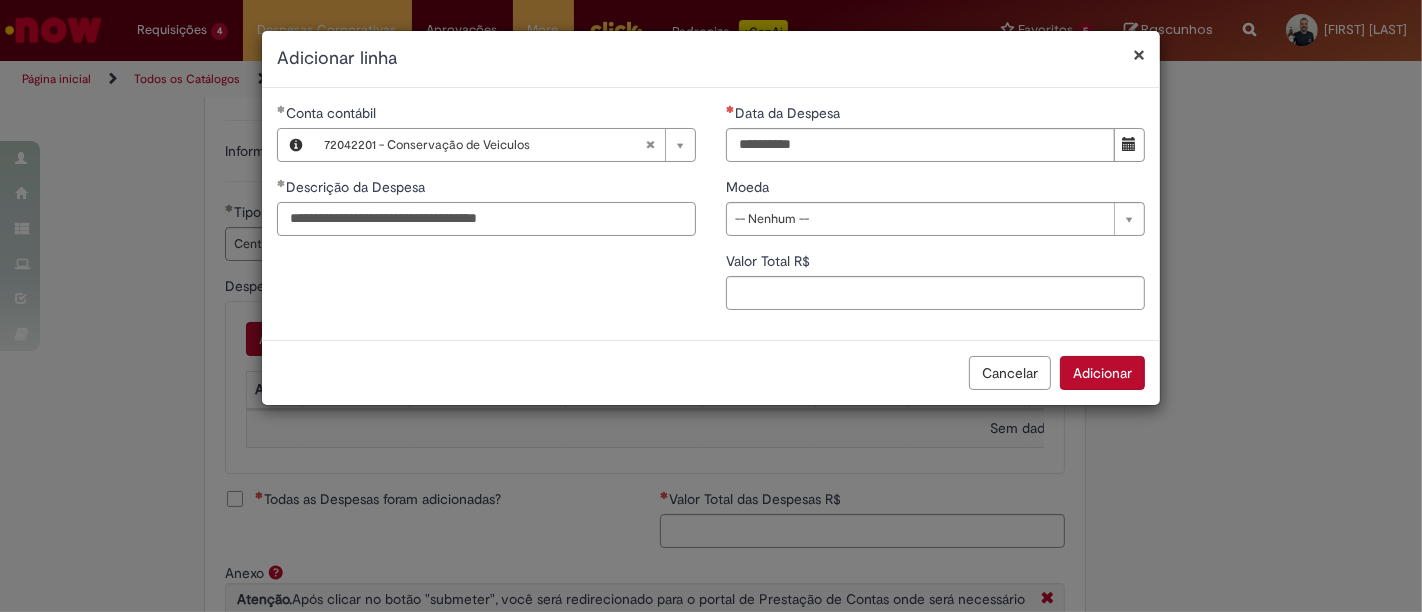 type on "**********" 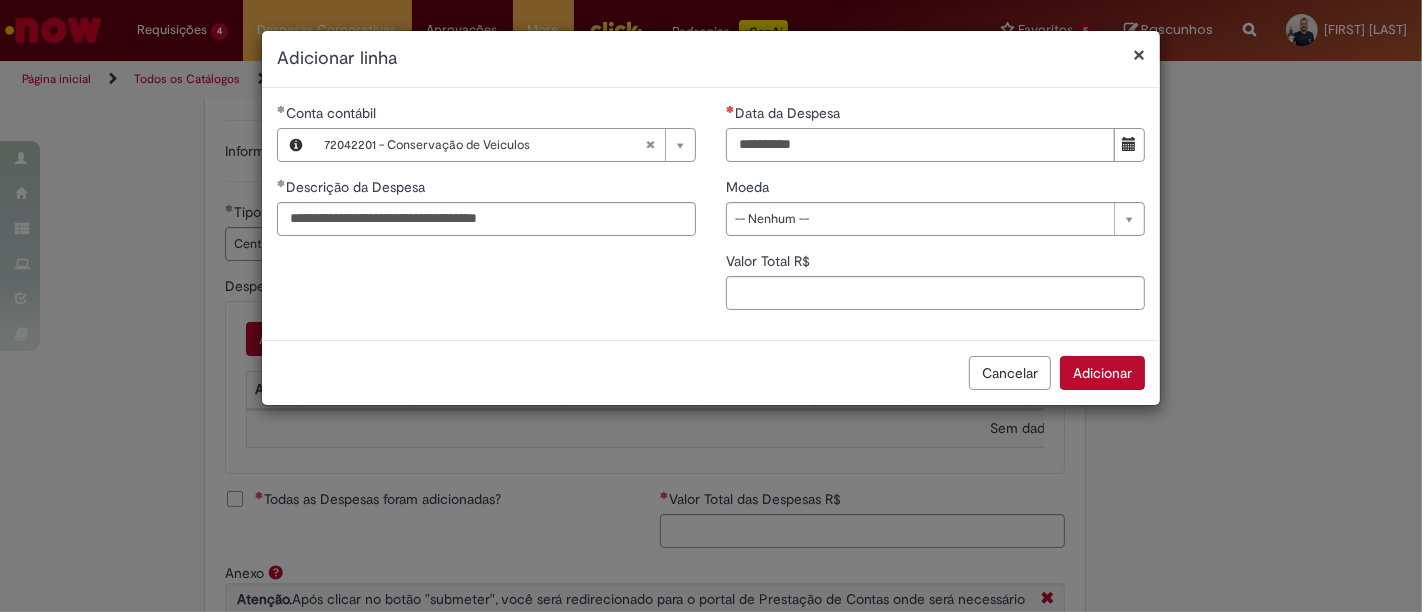 click on "Data da Despesa" at bounding box center (920, 145) 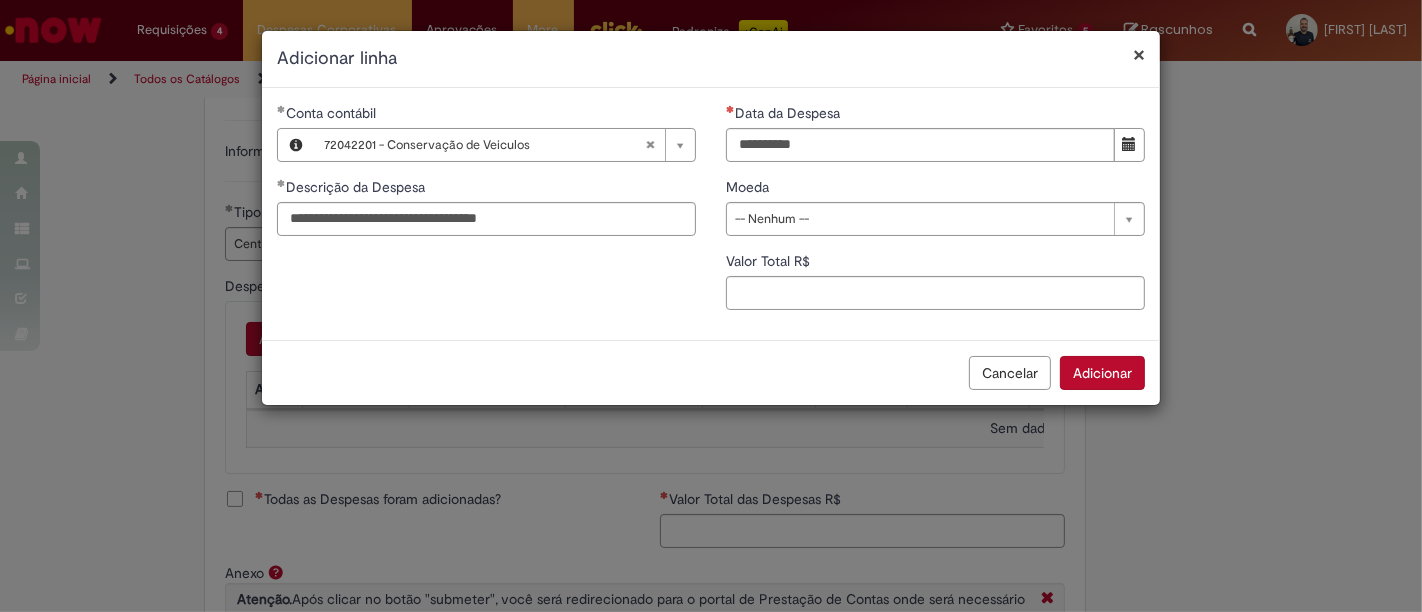 type 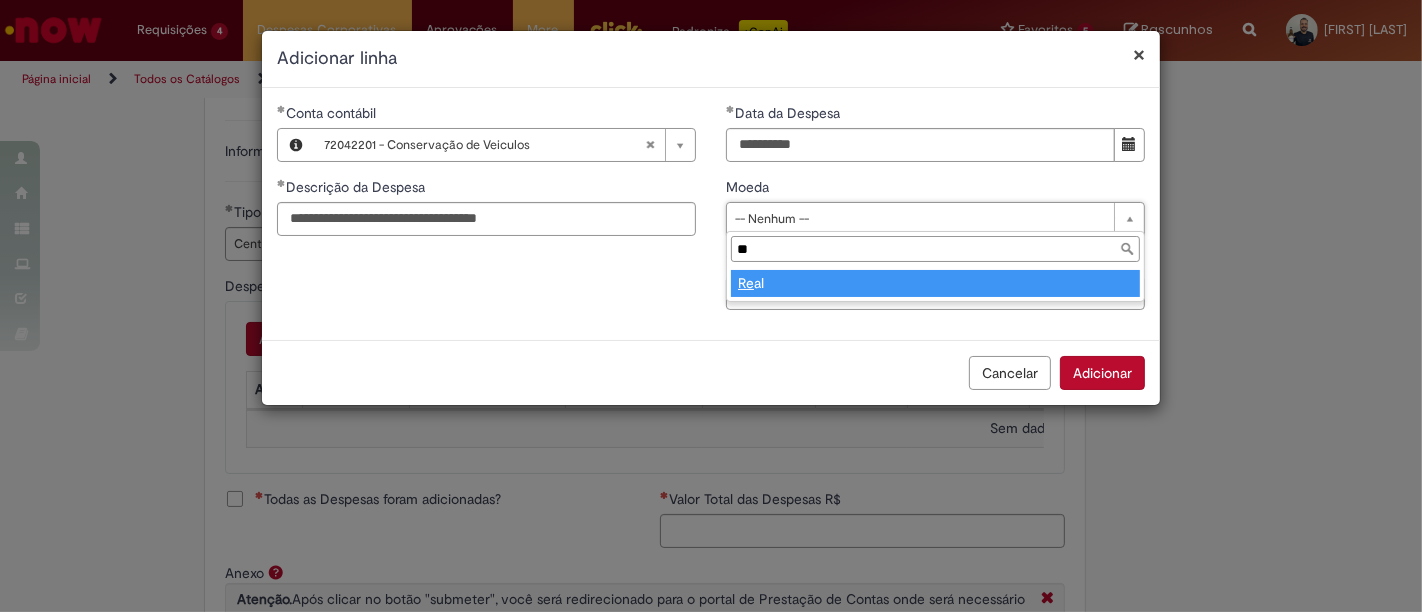 type on "**" 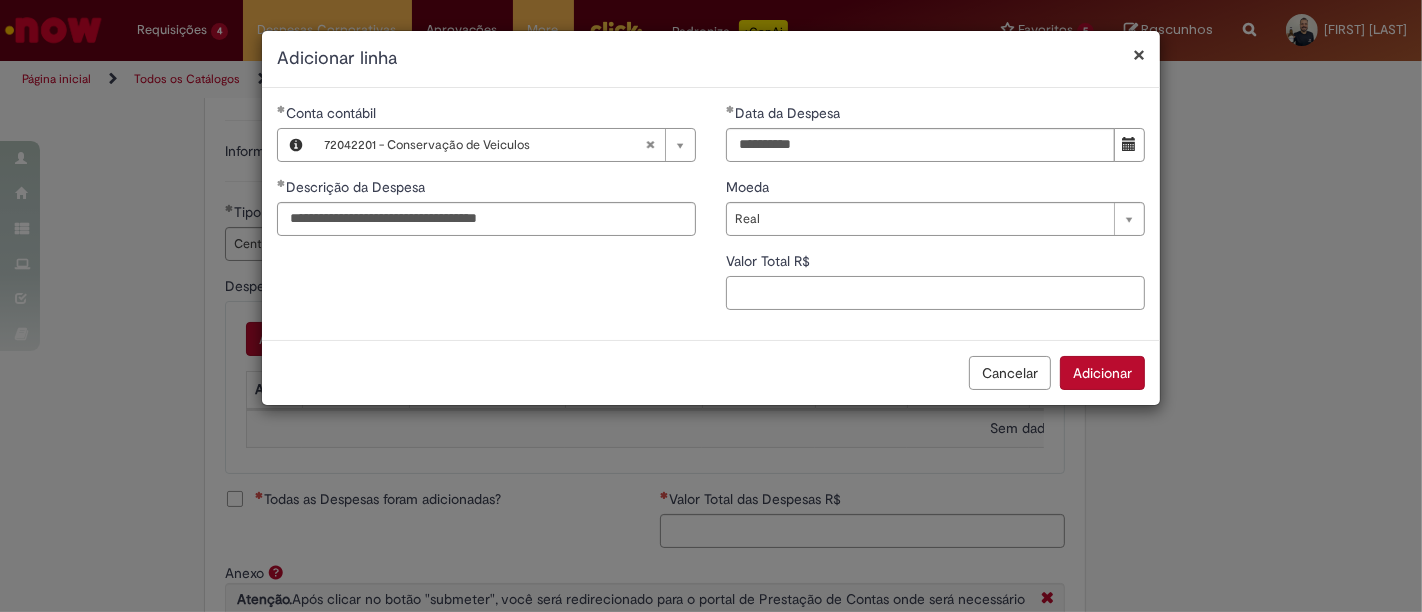 click on "Valor Total R$" at bounding box center (935, 293) 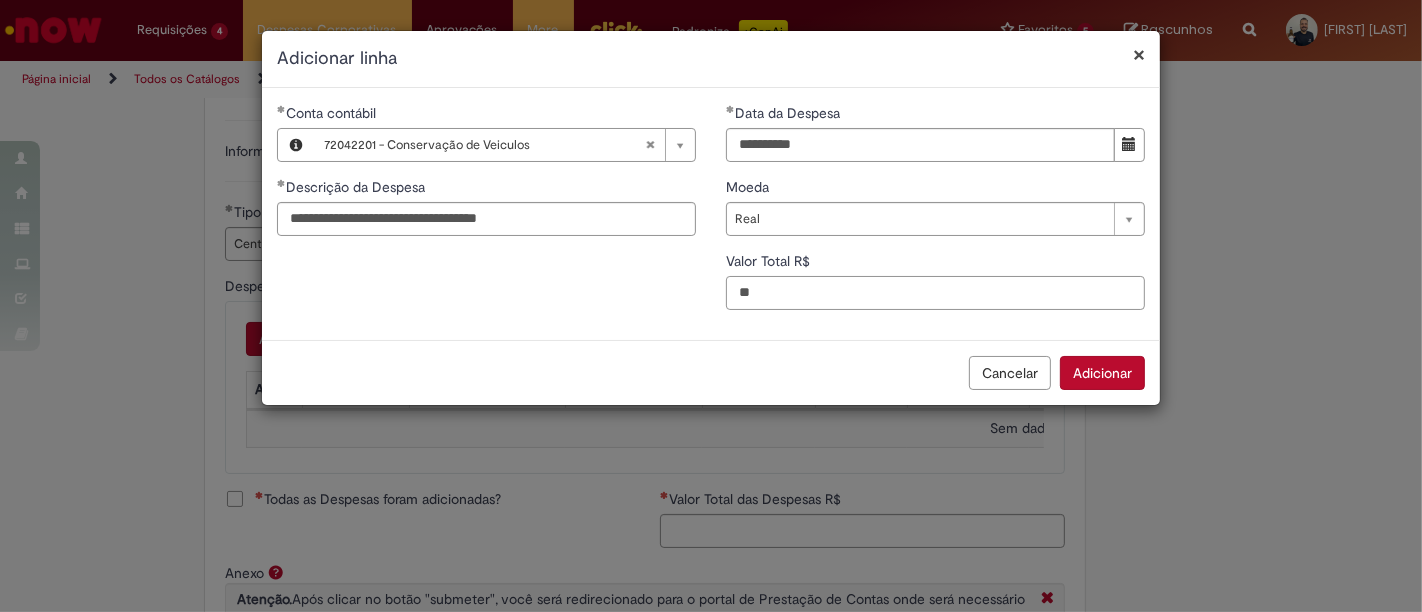 type on "**" 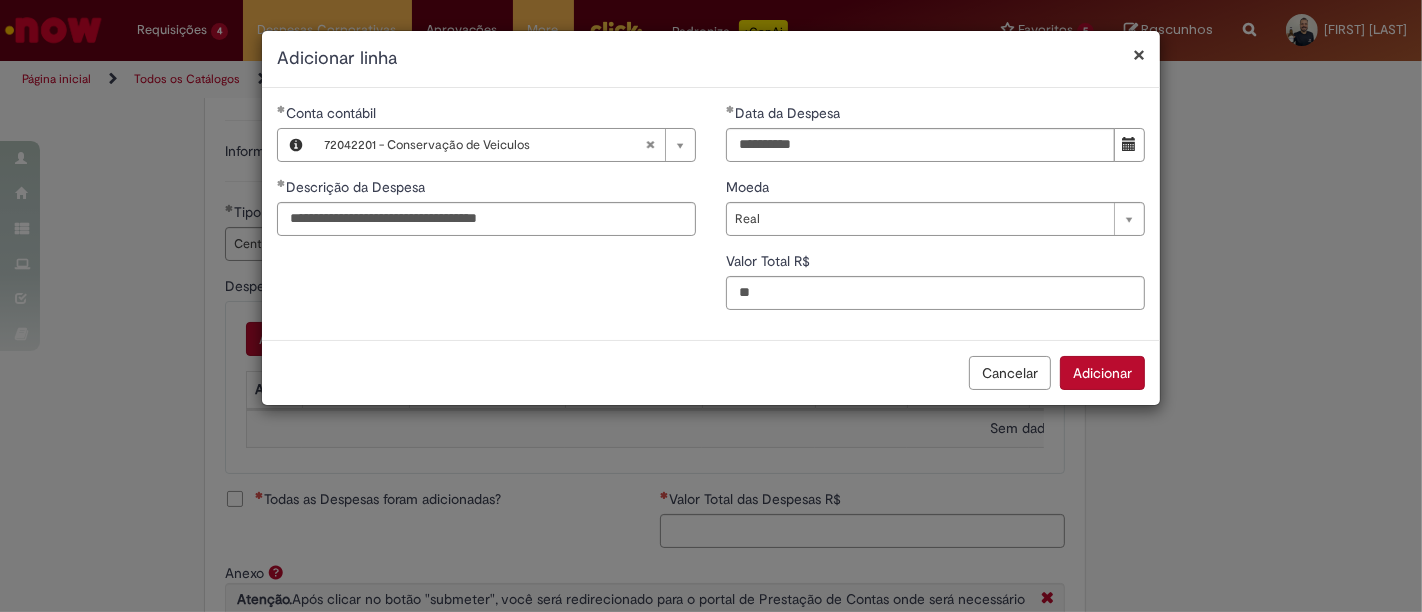 type 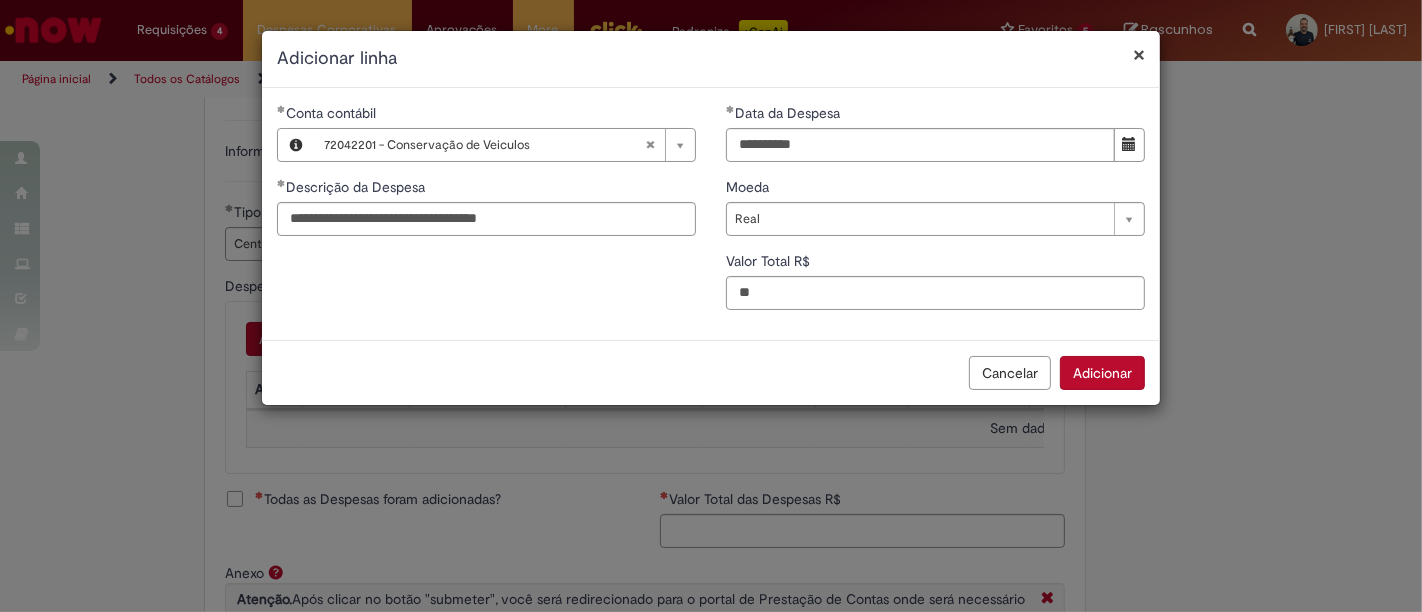 click on "Adicionar" at bounding box center (1102, 373) 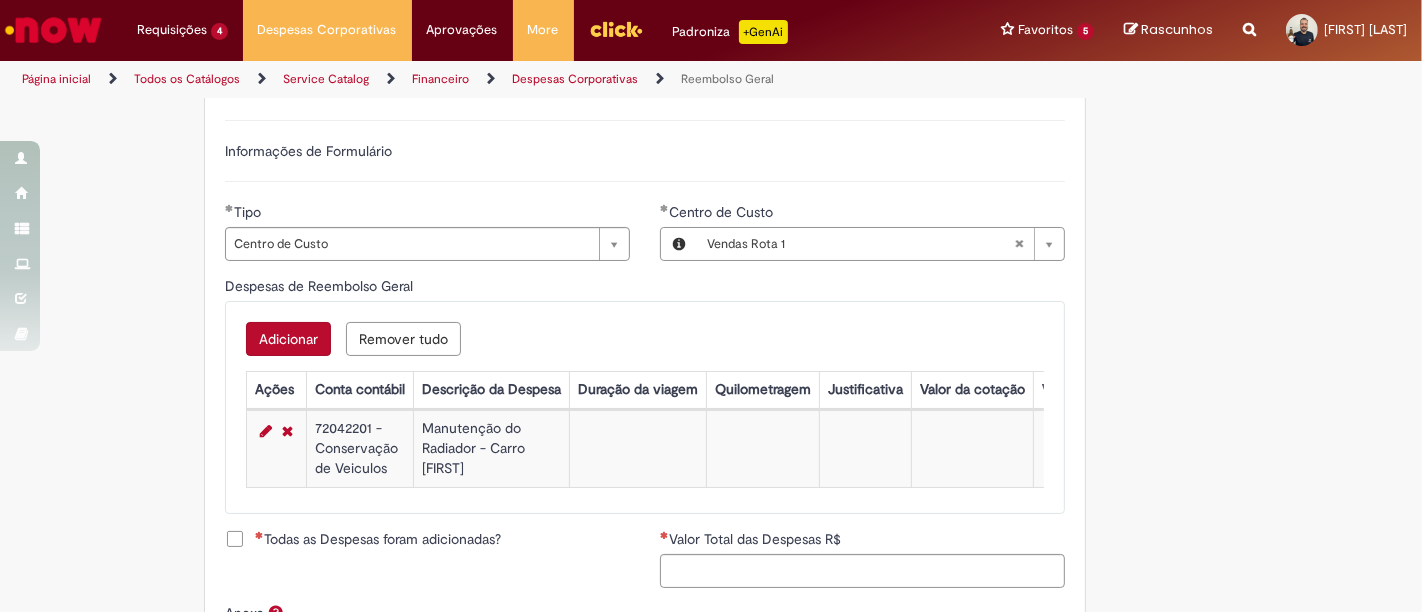 click on "Adicionar" at bounding box center (288, 339) 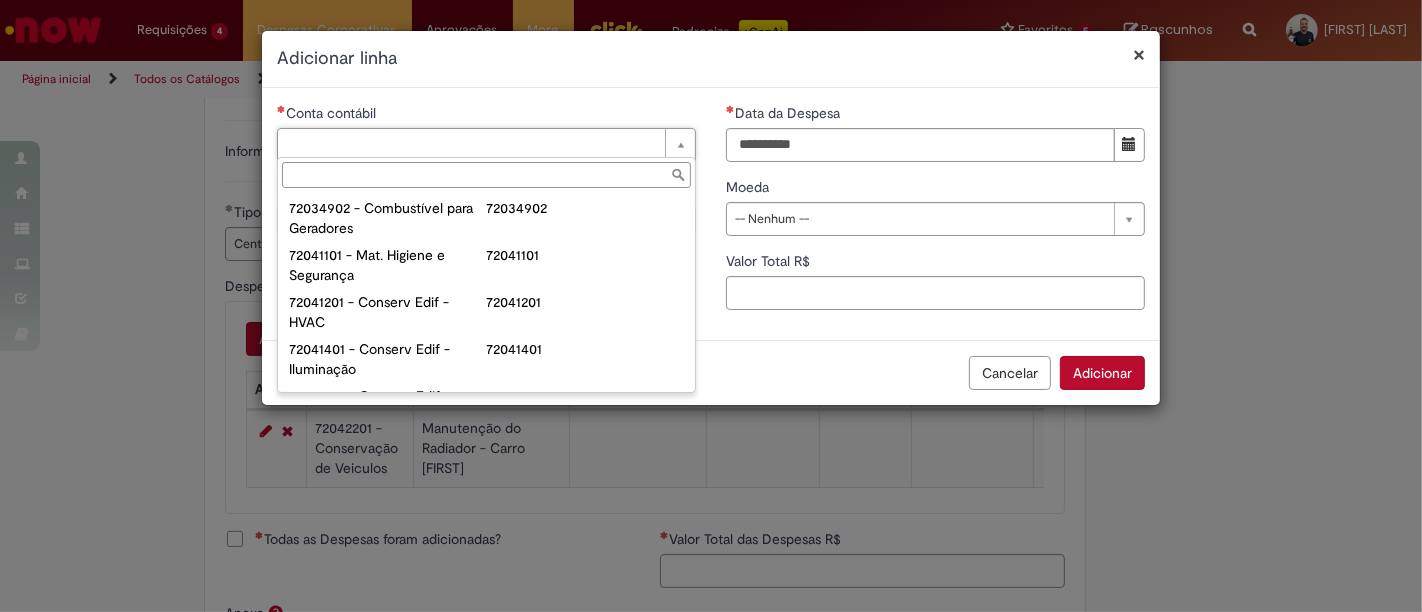 scroll, scrollTop: 666, scrollLeft: 0, axis: vertical 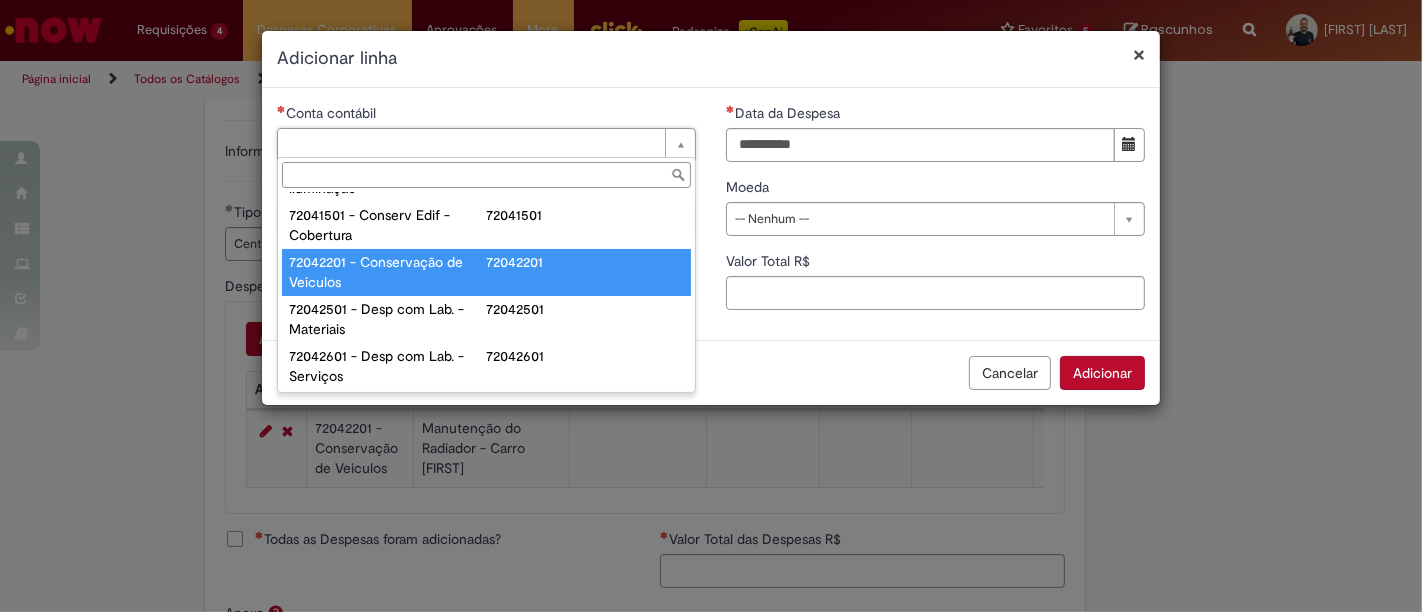 type on "**********" 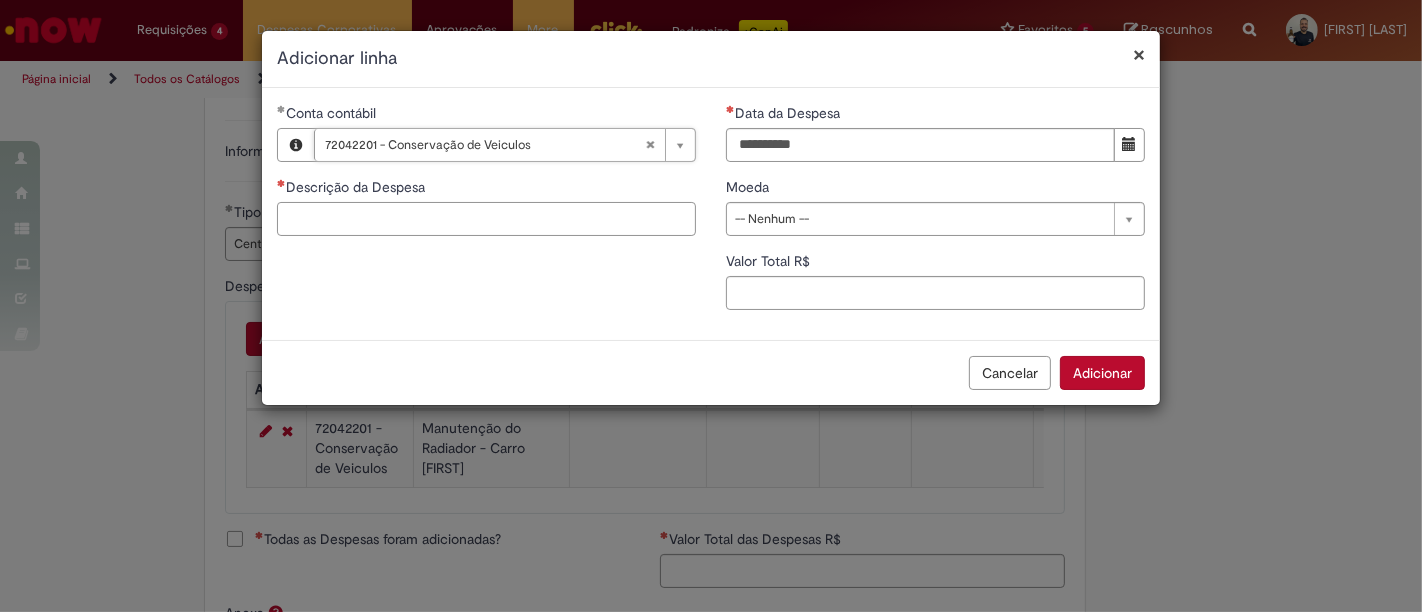 click on "Descrição da Despesa" at bounding box center [486, 219] 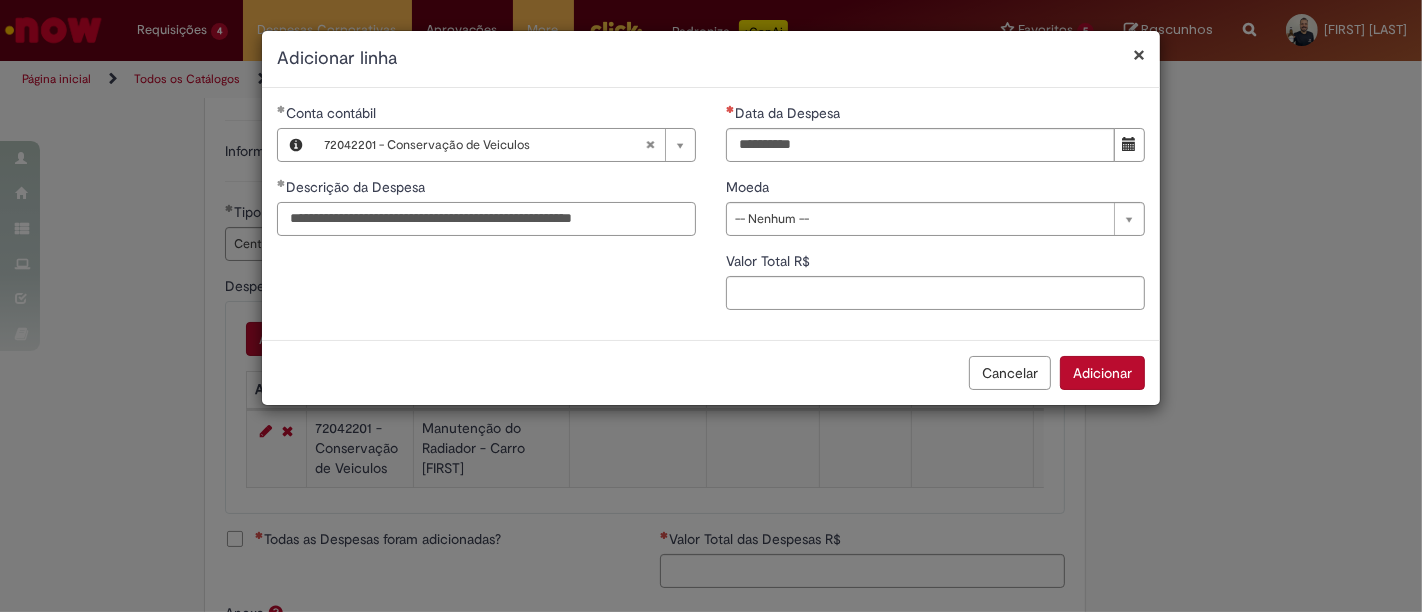 type on "**********" 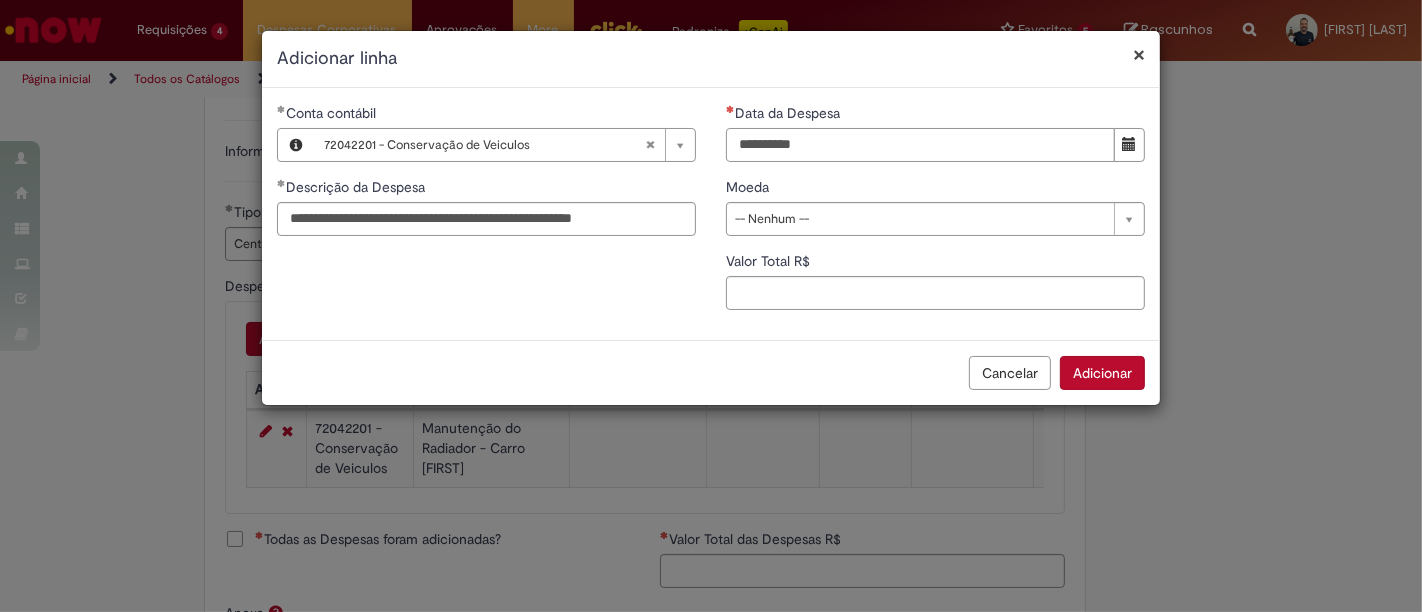 click on "Data da Despesa" at bounding box center (920, 145) 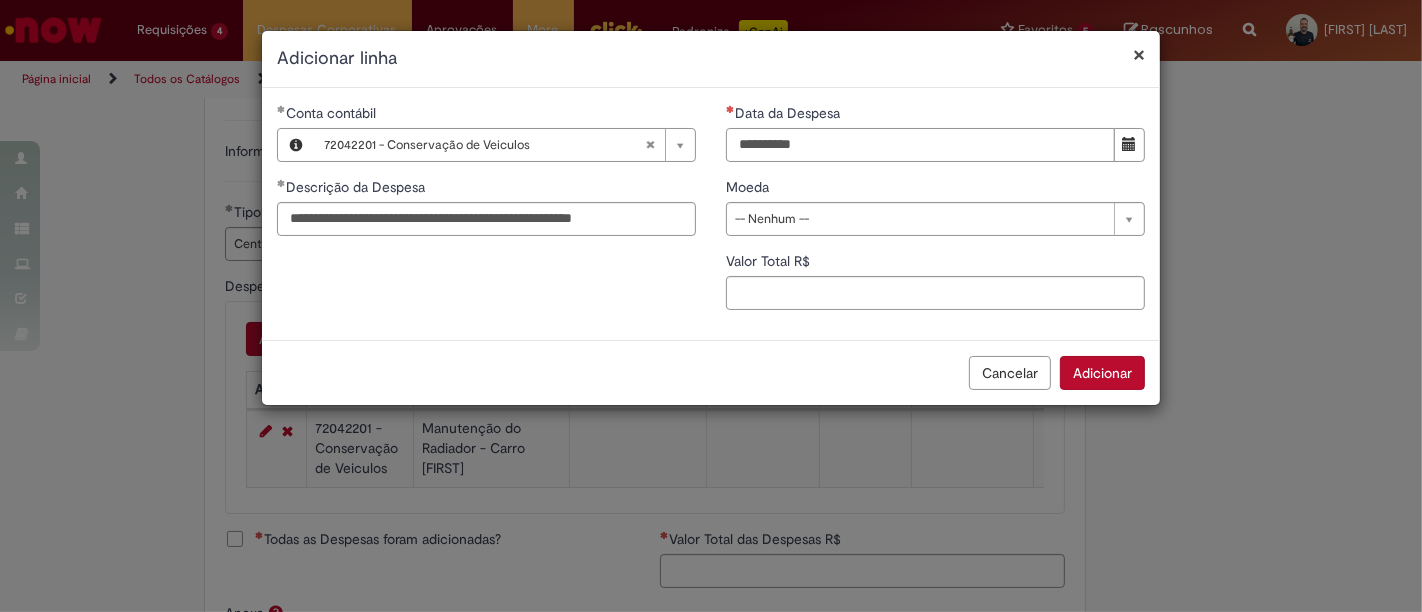 type on "**********" 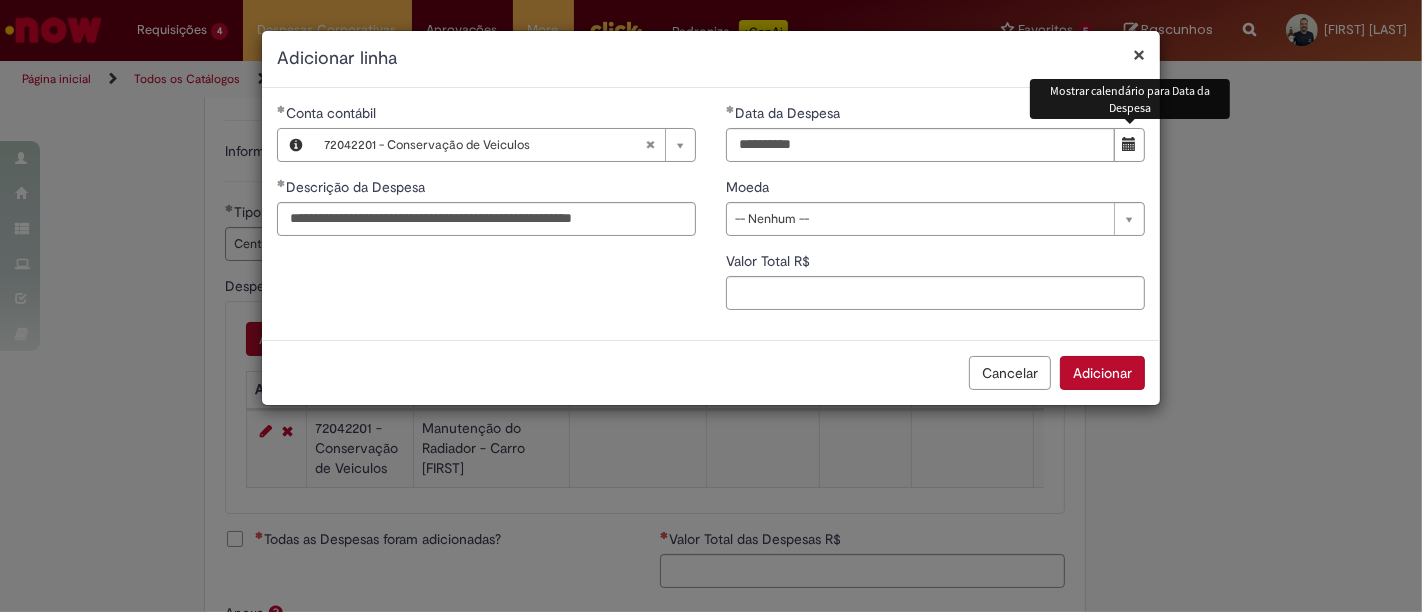 type 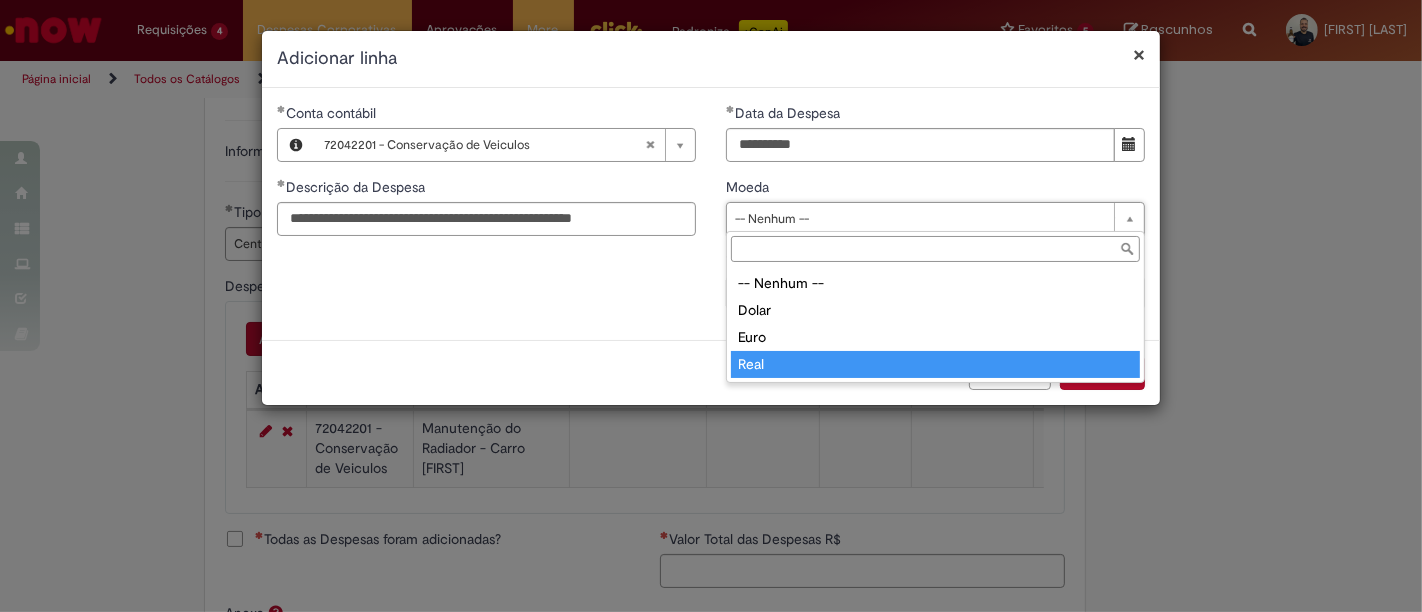 type on "****" 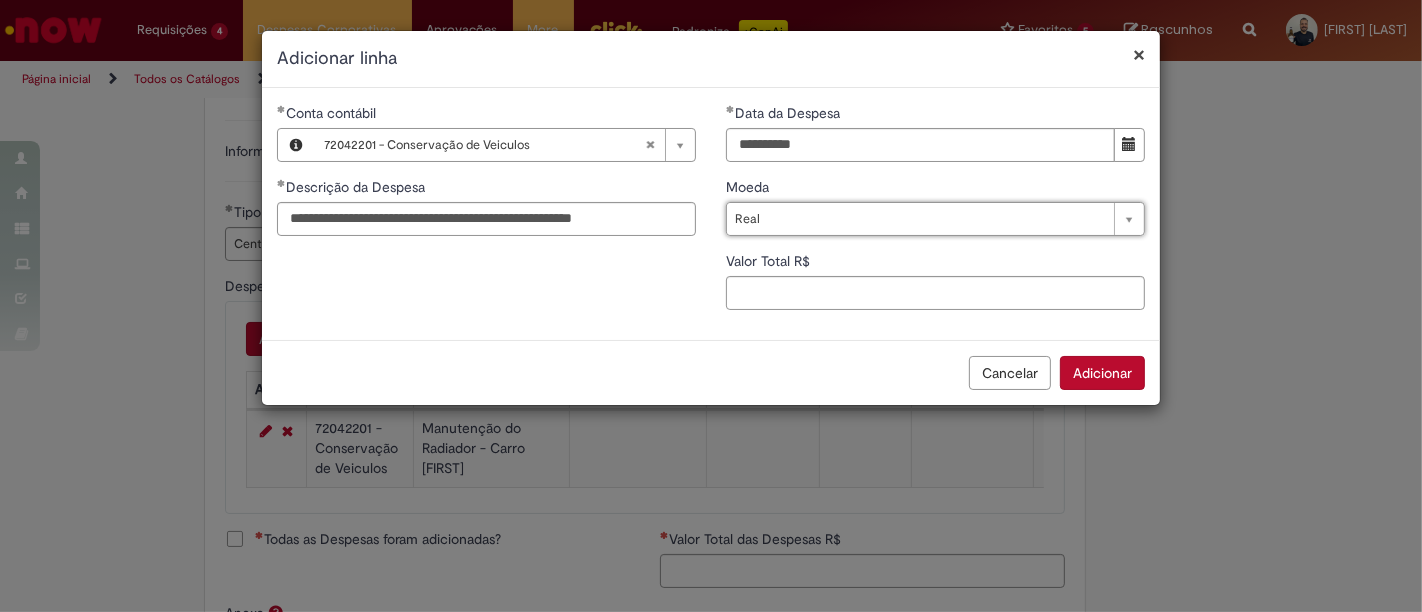 click on "**********" at bounding box center [935, 214] 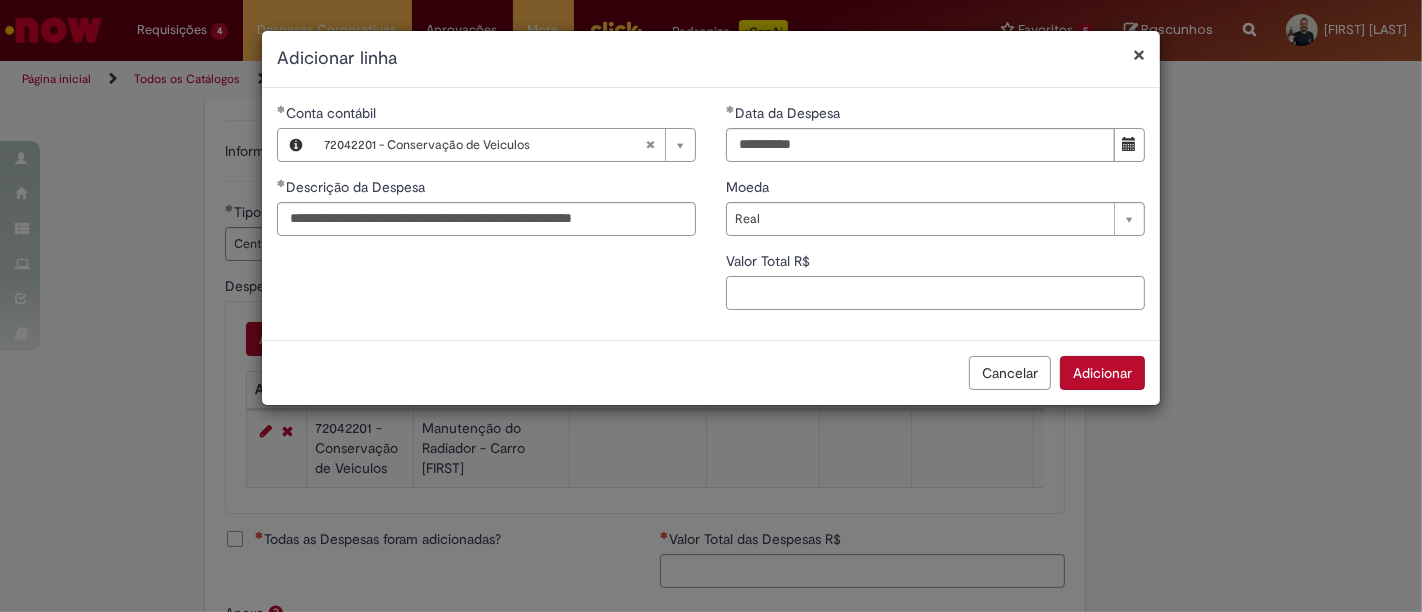 click on "Valor Total R$" at bounding box center [935, 293] 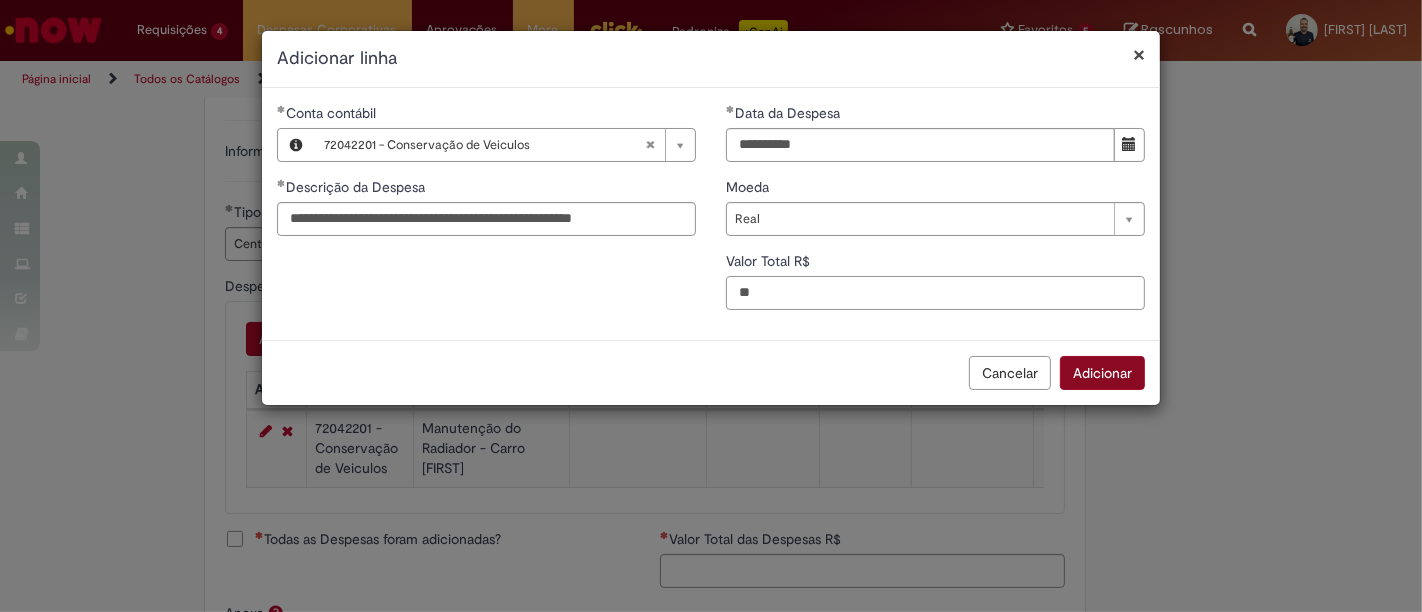 type on "**" 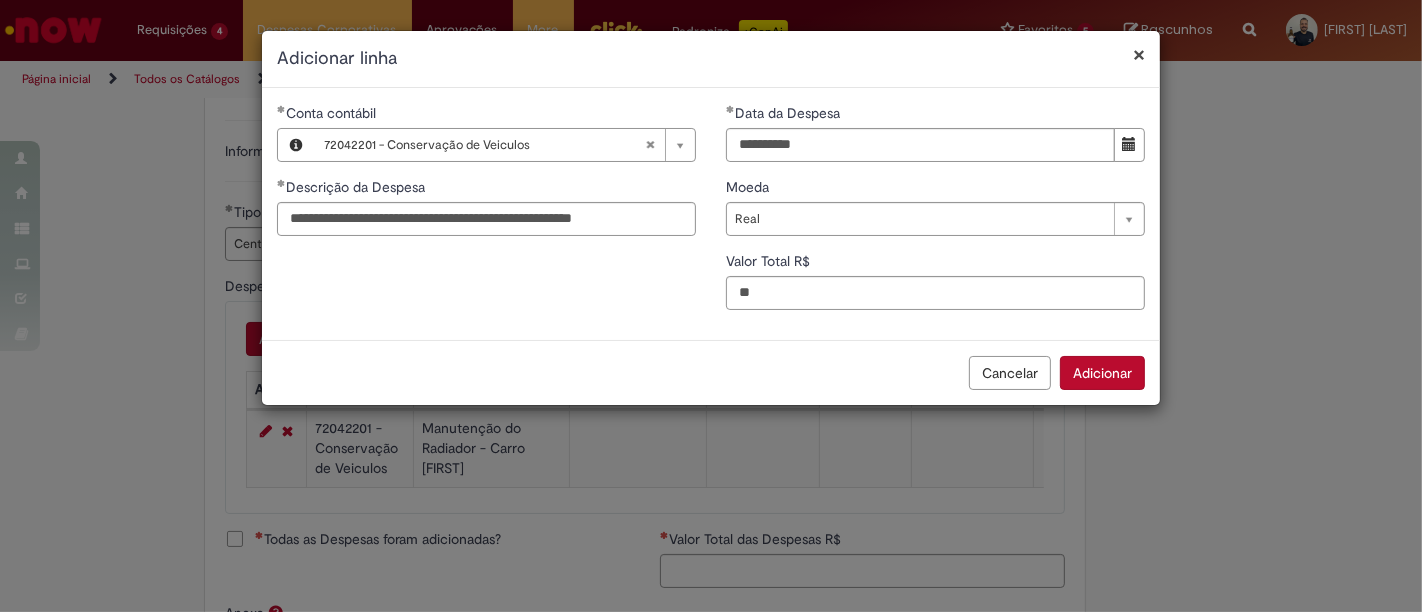 click on "Adicionar" at bounding box center (1102, 373) 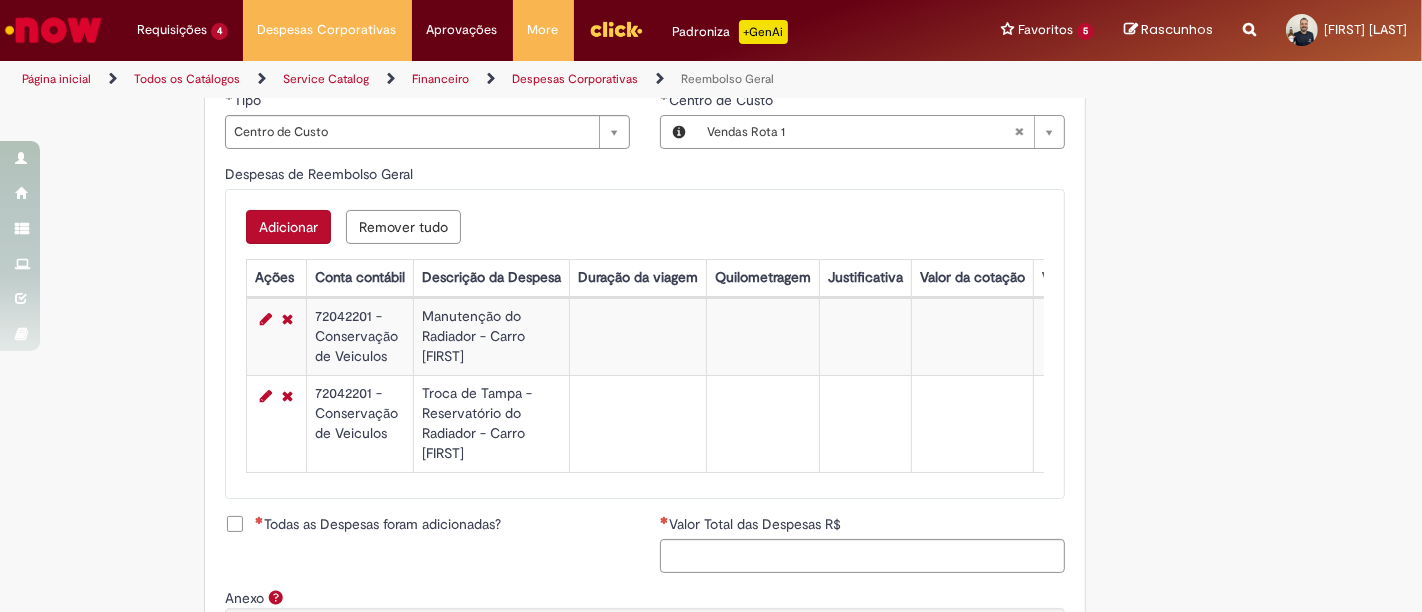 scroll, scrollTop: 888, scrollLeft: 0, axis: vertical 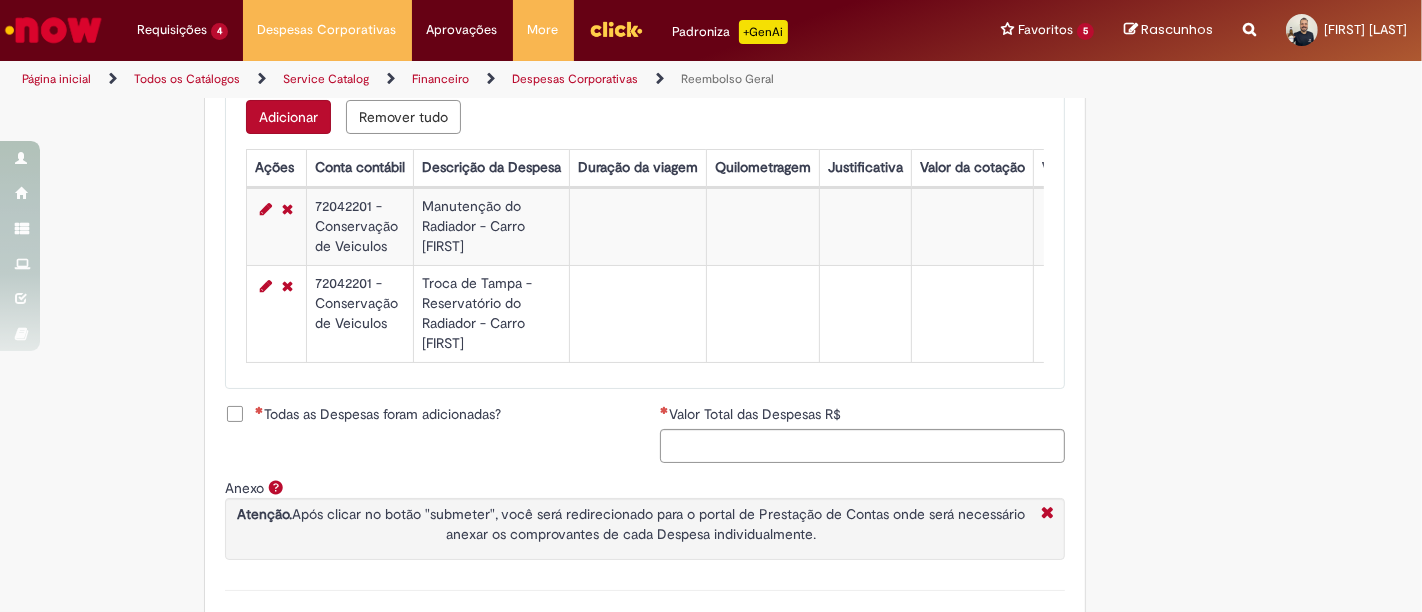 click on "Todas as Despesas foram adicionadas?" at bounding box center [378, 414] 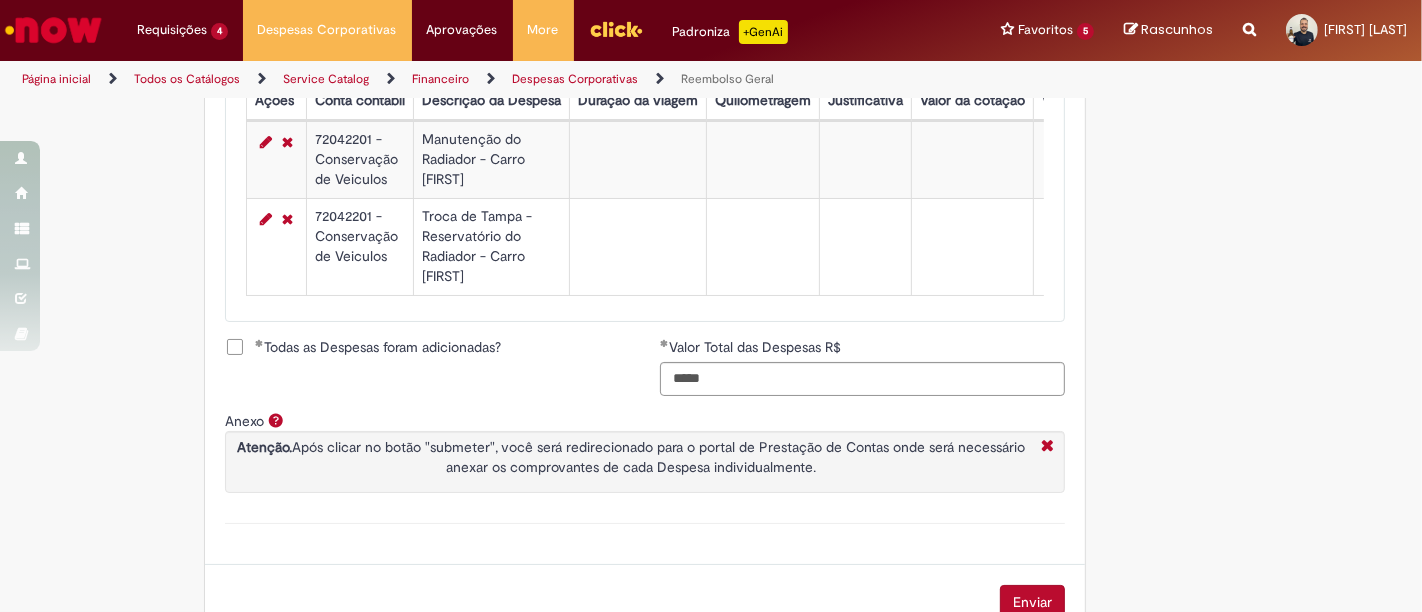 scroll, scrollTop: 1014, scrollLeft: 0, axis: vertical 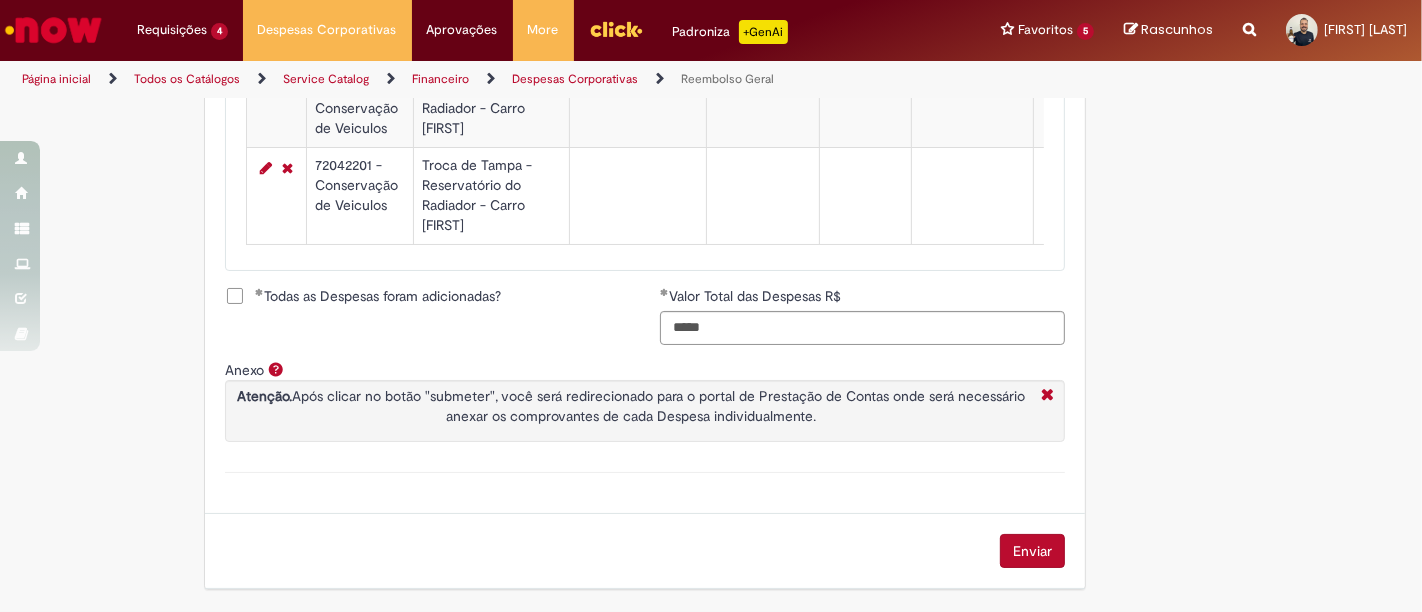 click on "Enviar" at bounding box center (1032, 551) 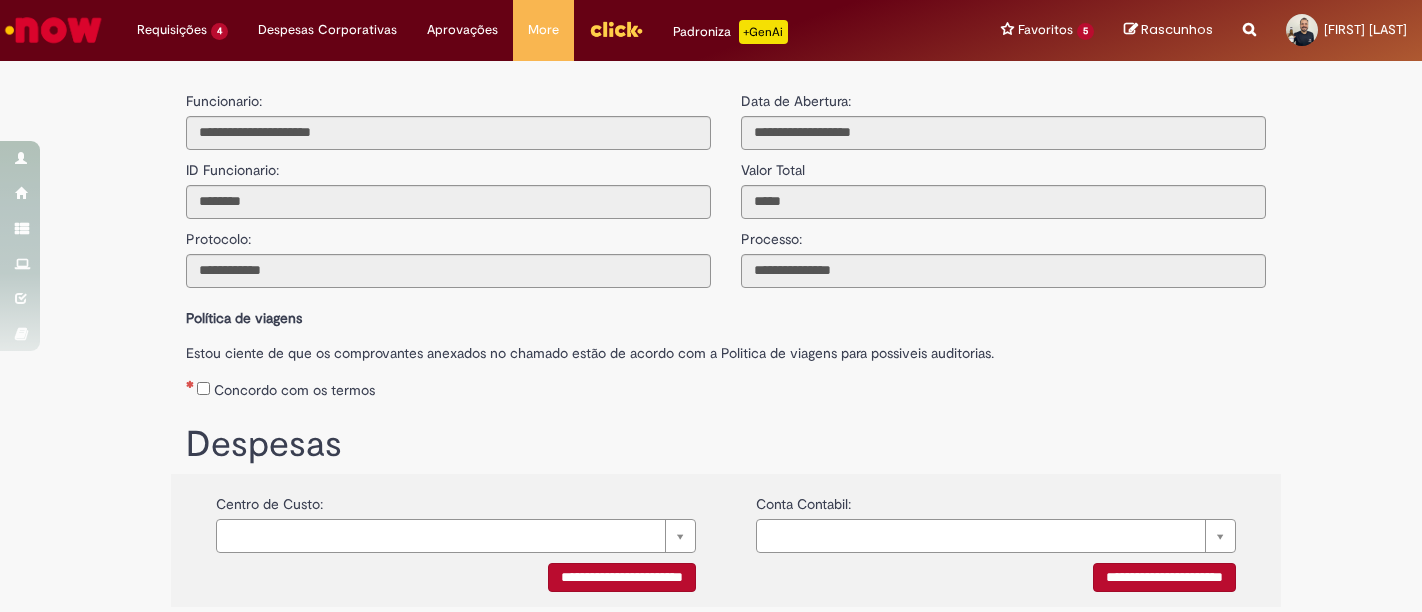 scroll, scrollTop: 0, scrollLeft: 0, axis: both 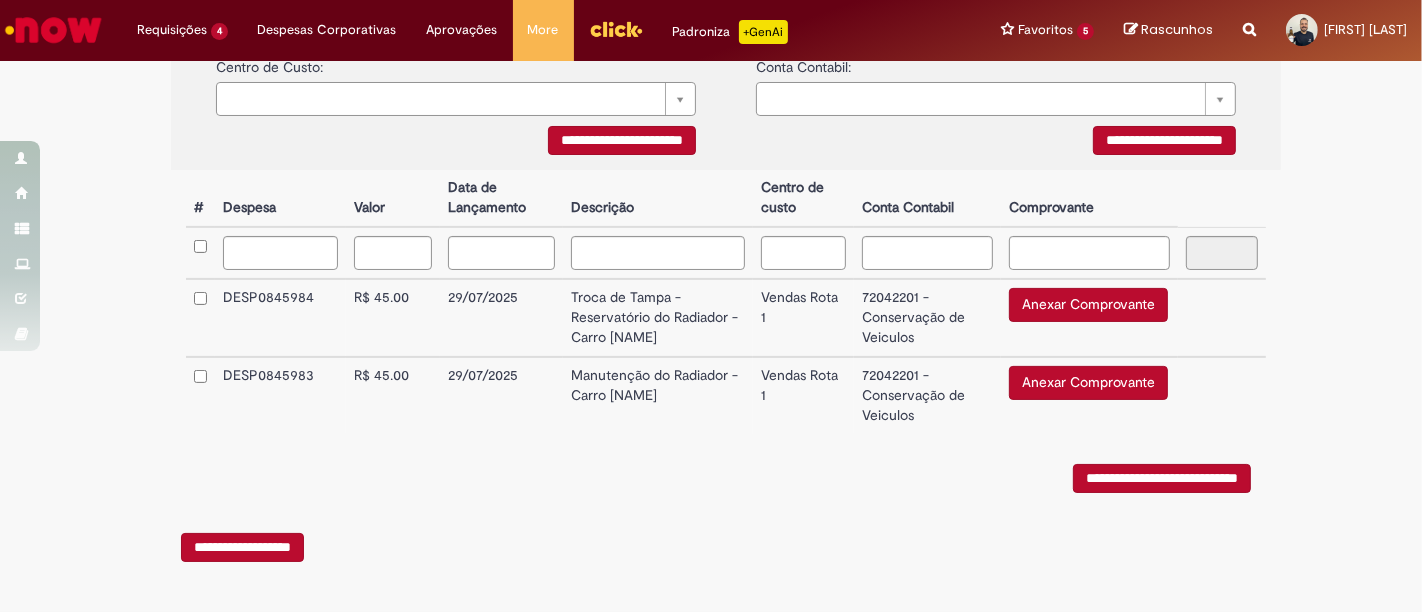 click on "Anexar Comprovante" at bounding box center [1088, 305] 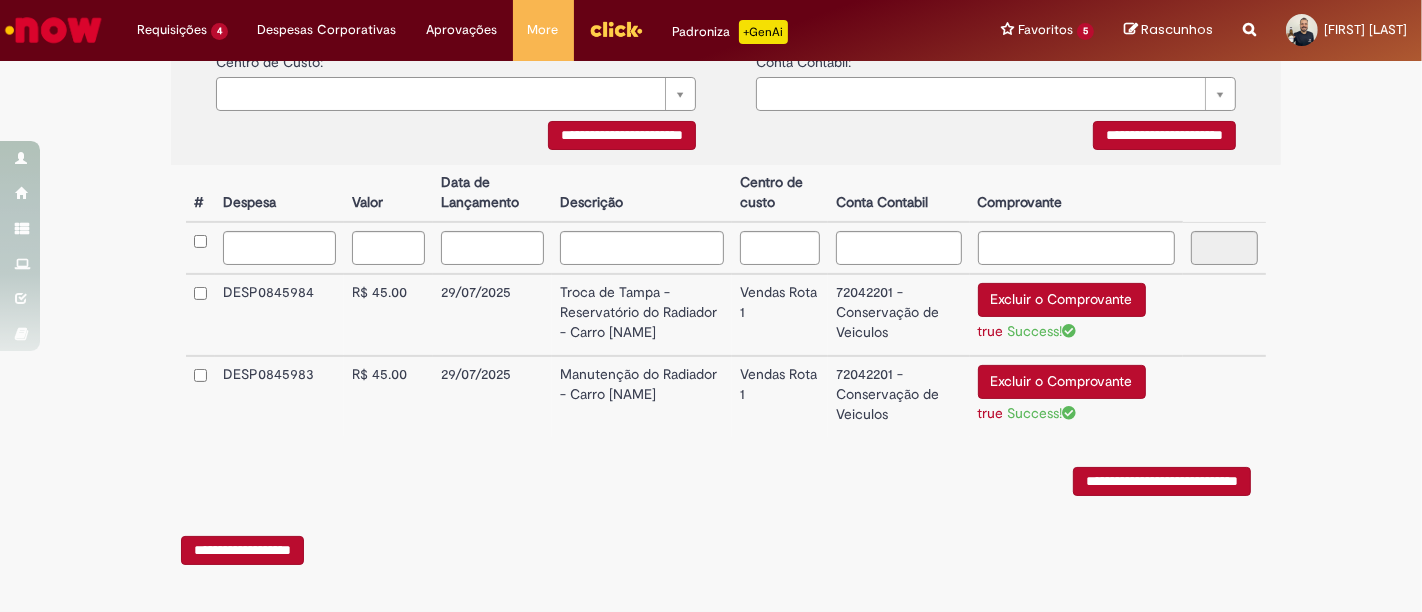 scroll, scrollTop: 108, scrollLeft: 0, axis: vertical 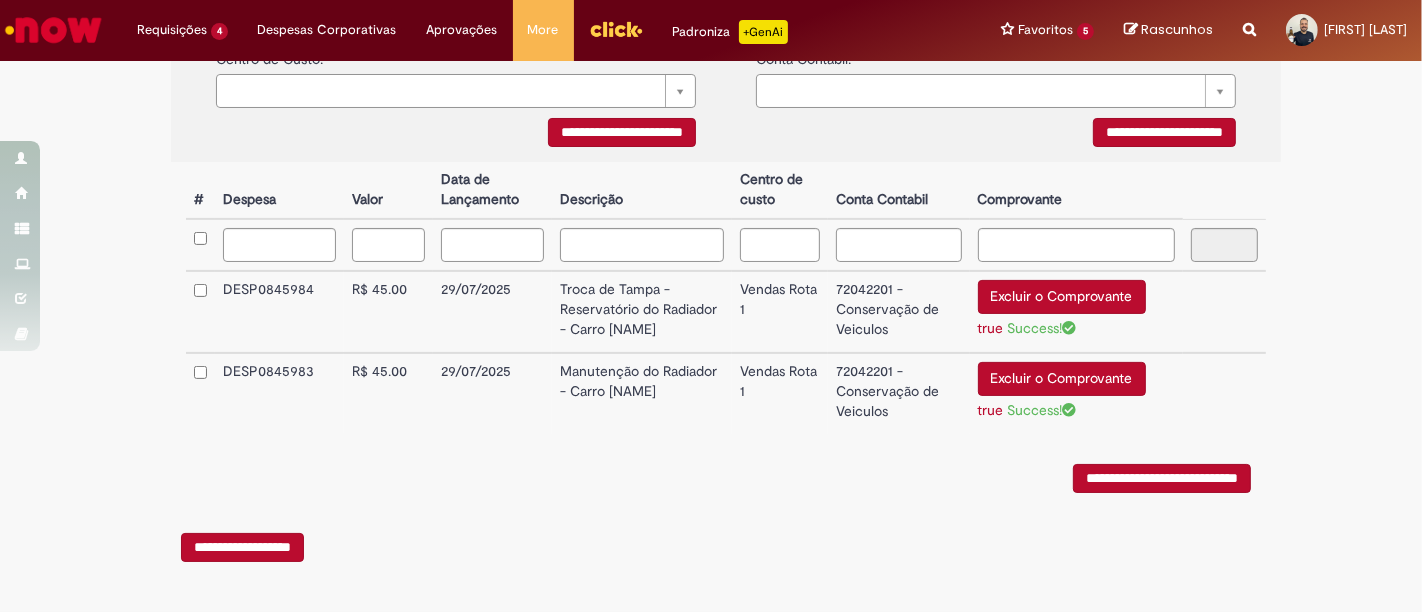 click on "**********" at bounding box center (1162, 478) 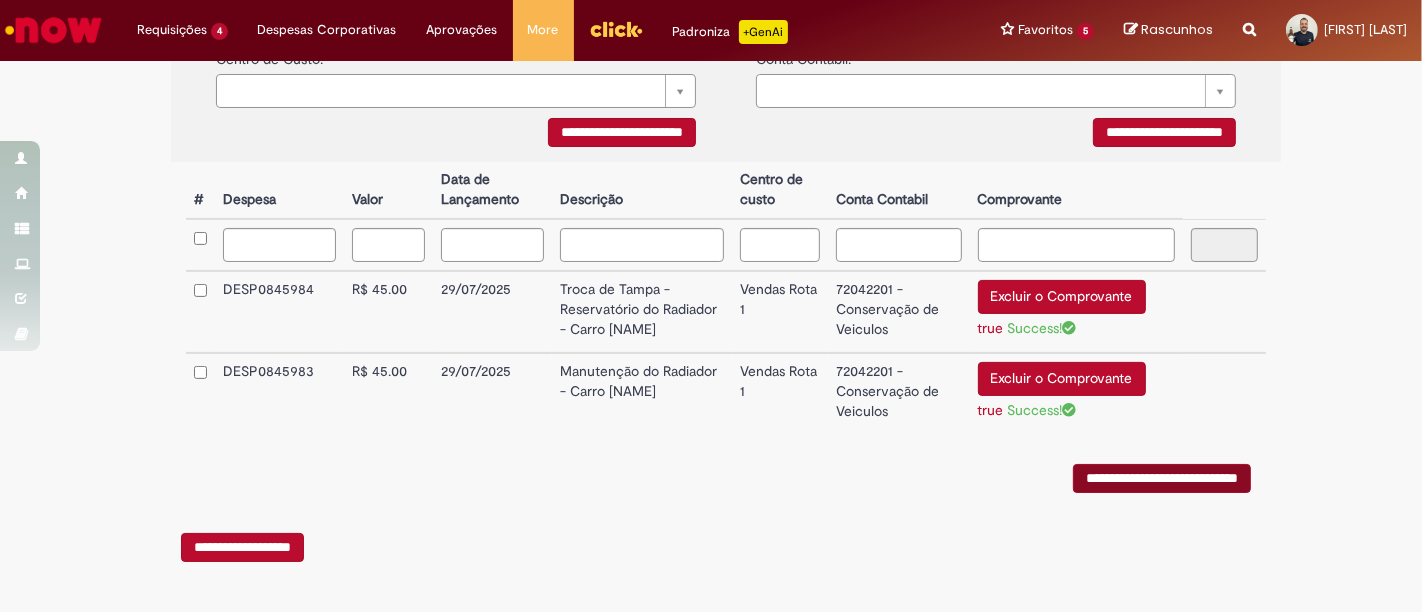 scroll, scrollTop: 0, scrollLeft: 0, axis: both 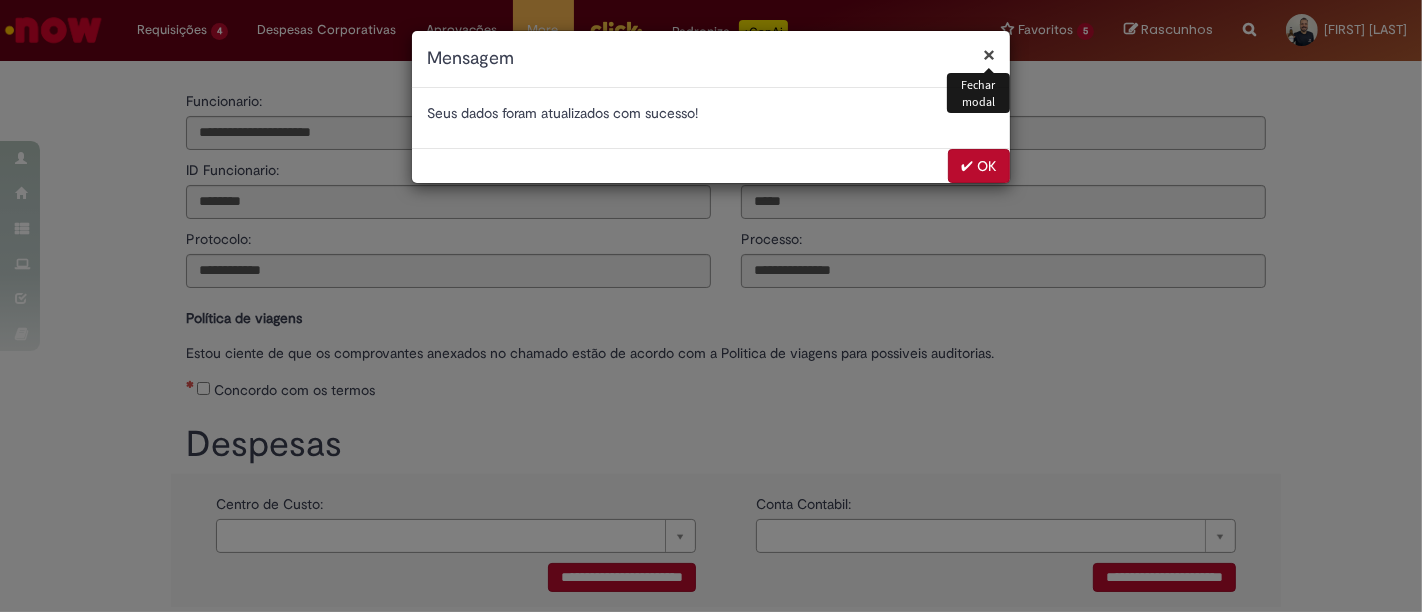 click on "✔ OK" at bounding box center [979, 166] 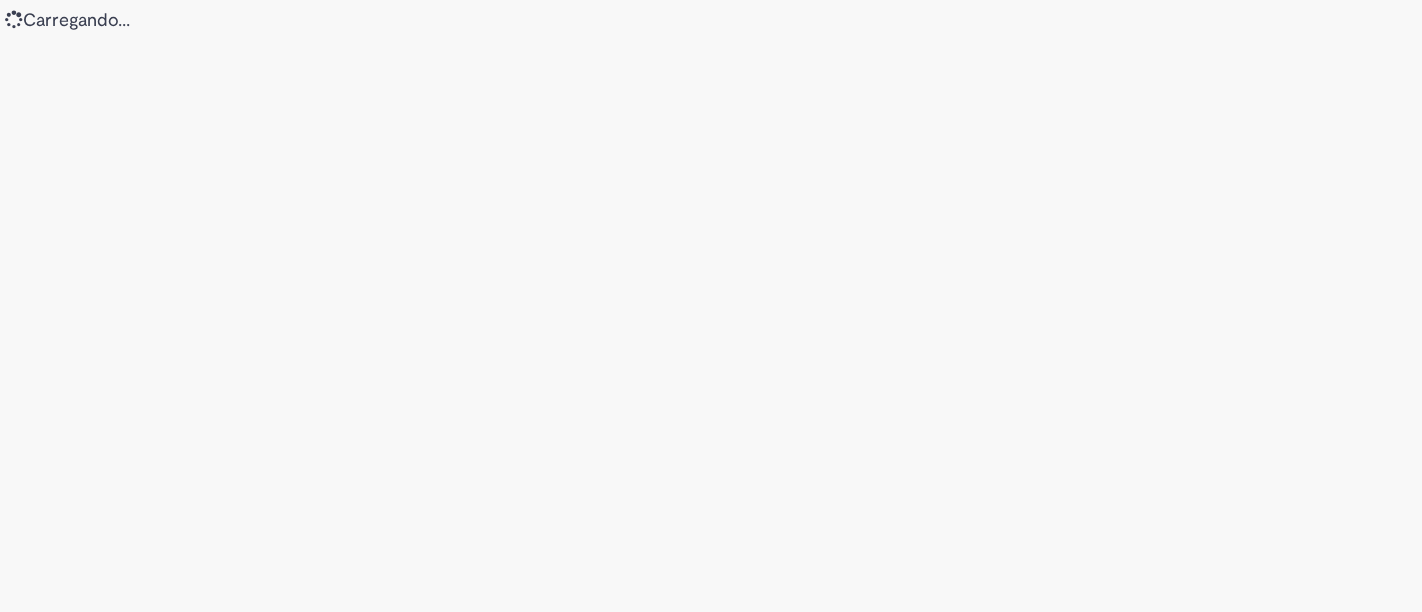 scroll, scrollTop: 0, scrollLeft: 0, axis: both 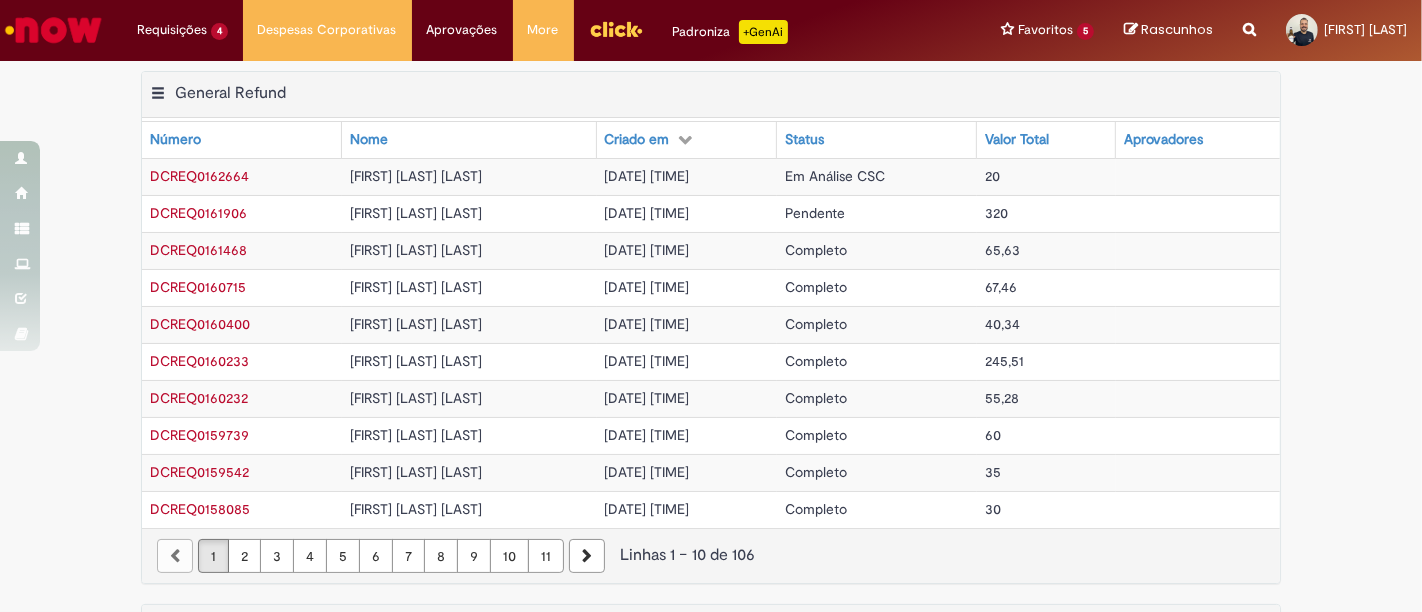 click on "[DATE] [TIME]" at bounding box center [687, 213] 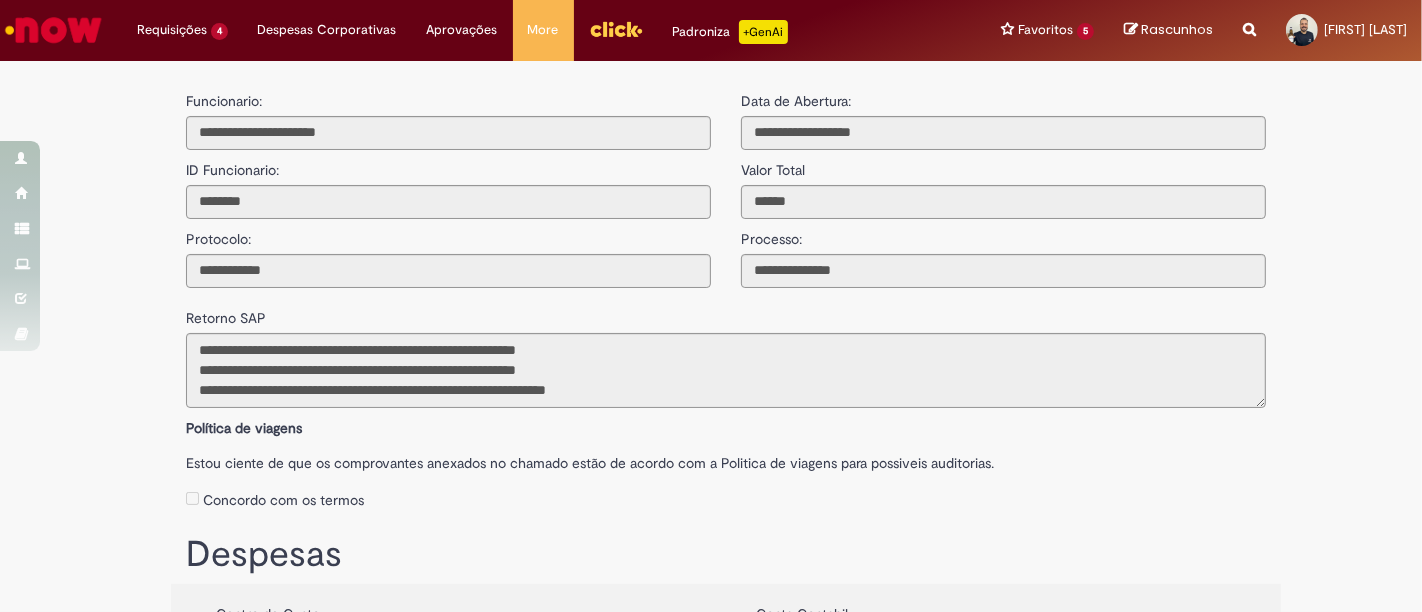 scroll, scrollTop: 78, scrollLeft: 0, axis: vertical 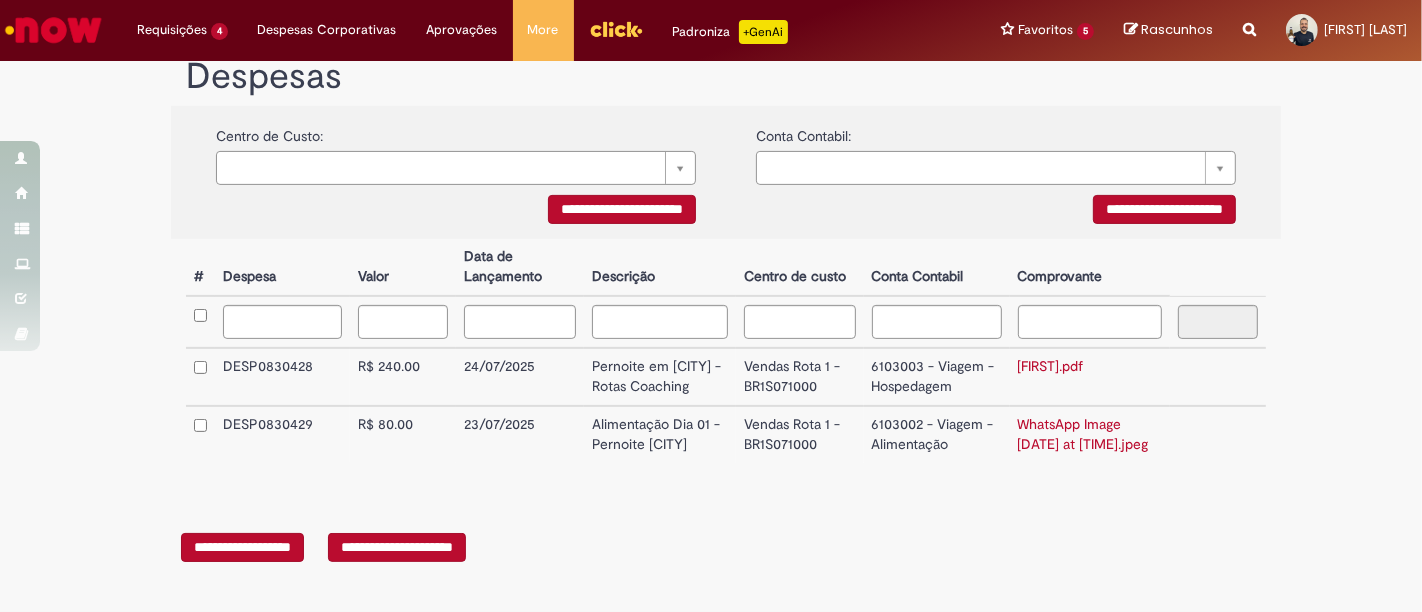 click on "**********" at bounding box center (397, 547) 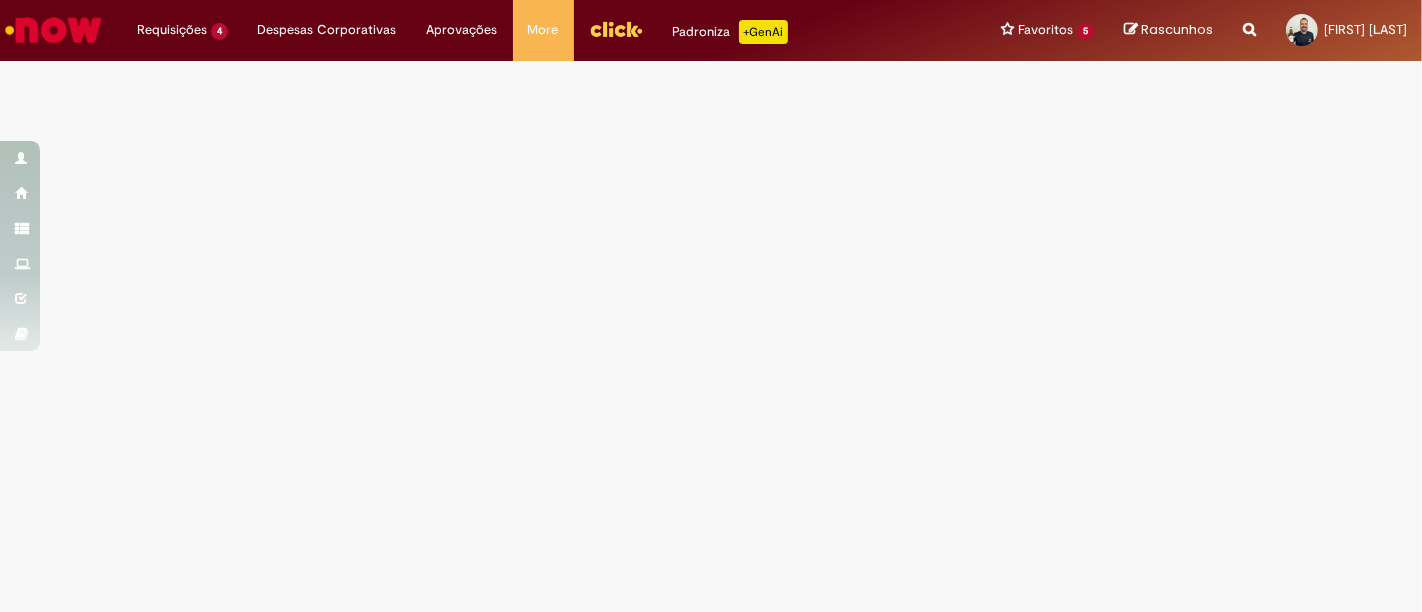 scroll, scrollTop: 0, scrollLeft: 0, axis: both 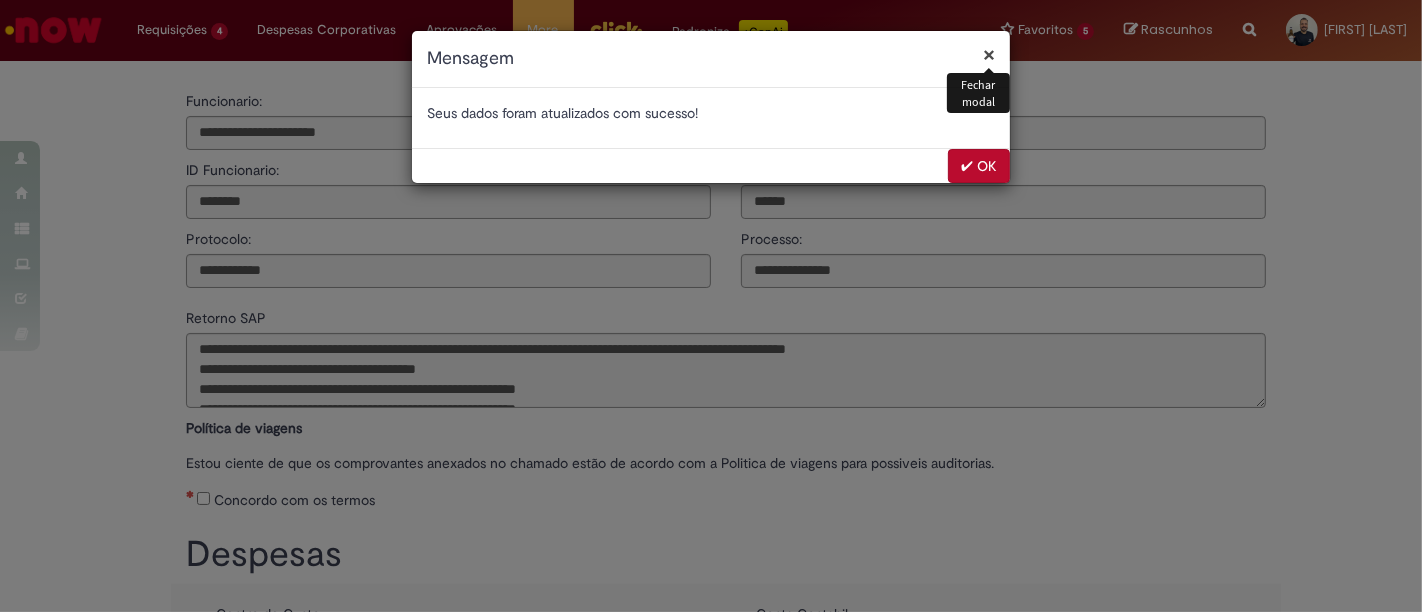 click on "✔ OK" at bounding box center [979, 166] 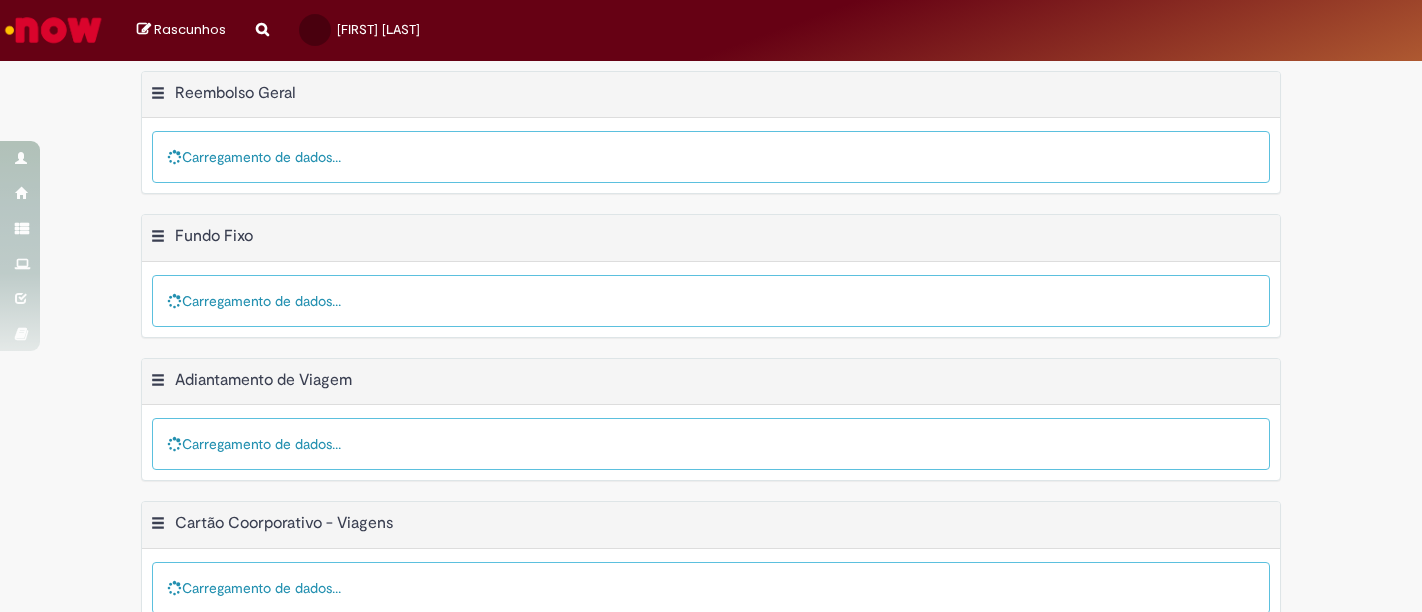 scroll, scrollTop: 0, scrollLeft: 0, axis: both 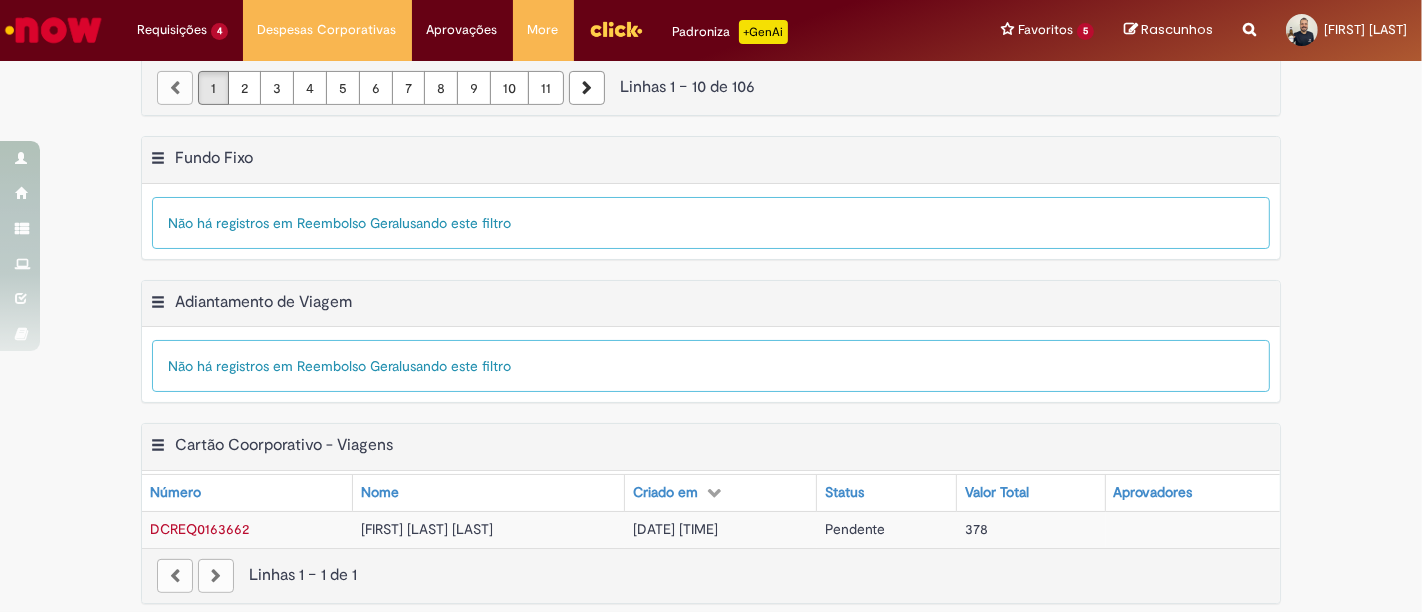 click on "[FIRST] [LAST]" at bounding box center [489, 529] 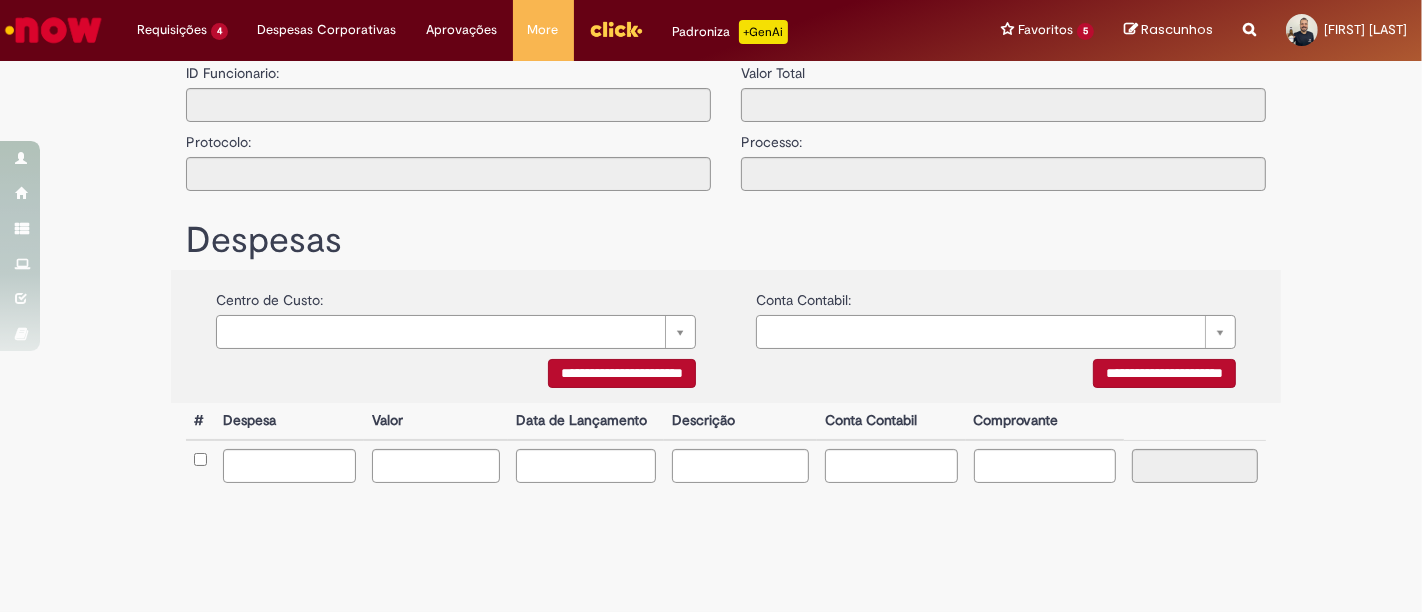 type on "**********" 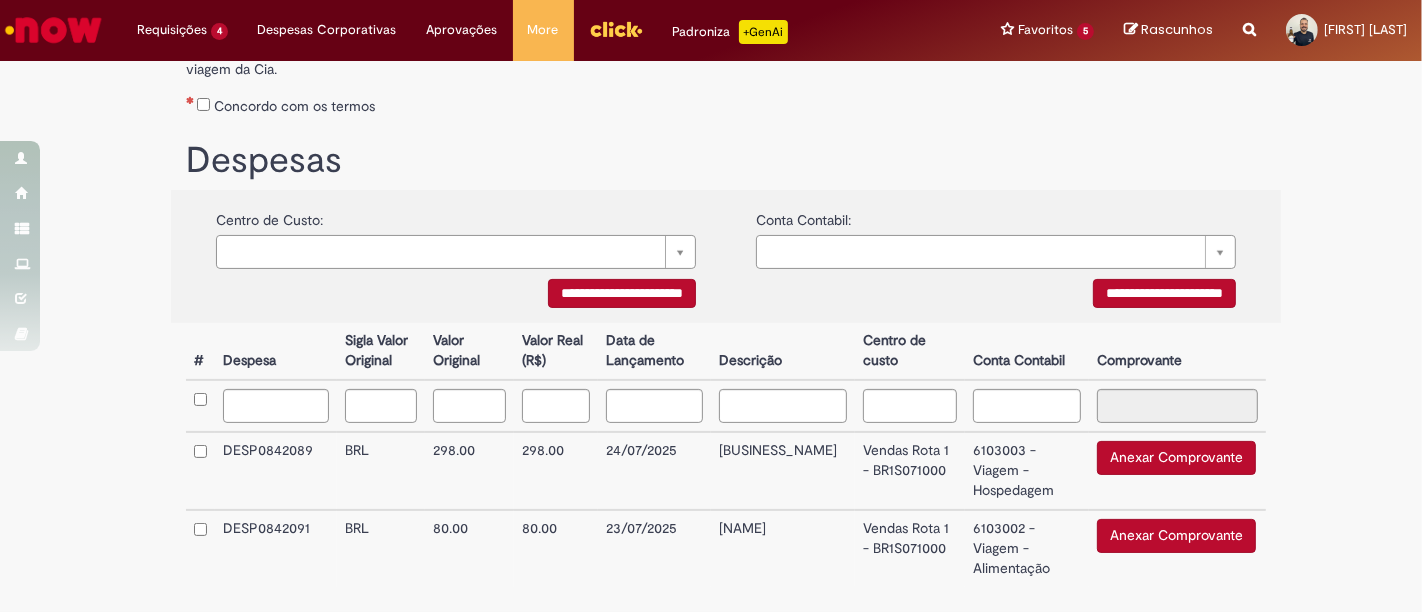 scroll, scrollTop: 431, scrollLeft: 0, axis: vertical 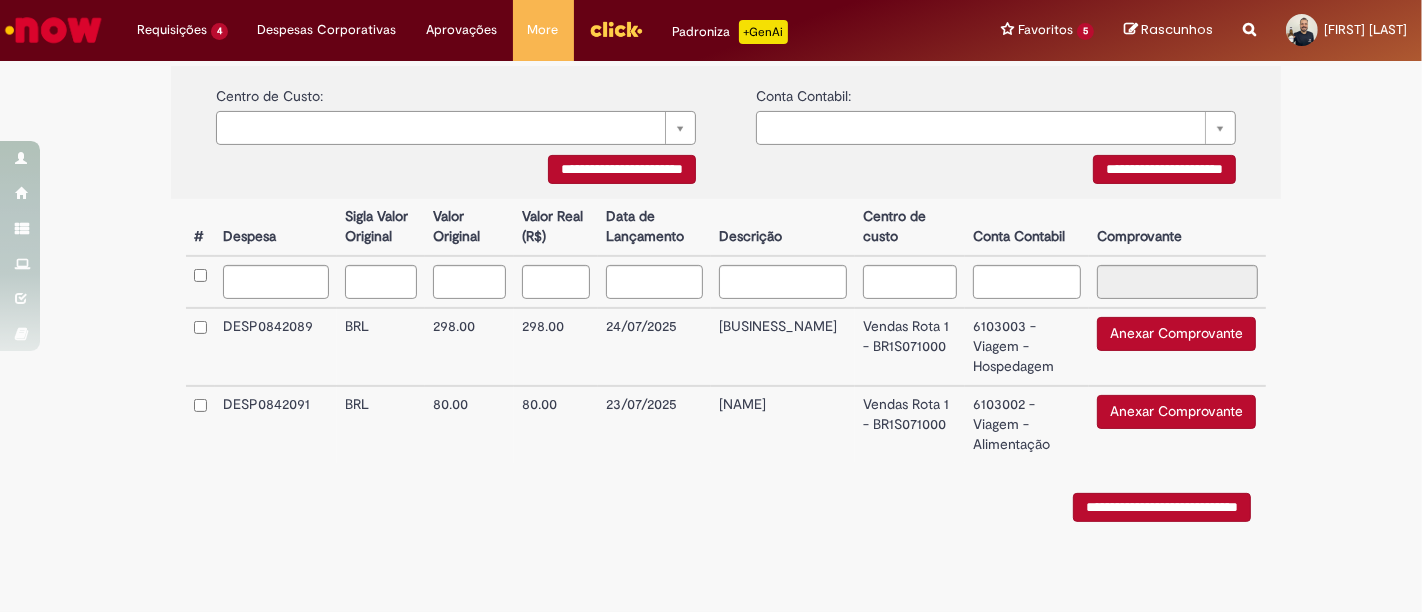 click on "Anexar Comprovante" at bounding box center (1176, 334) 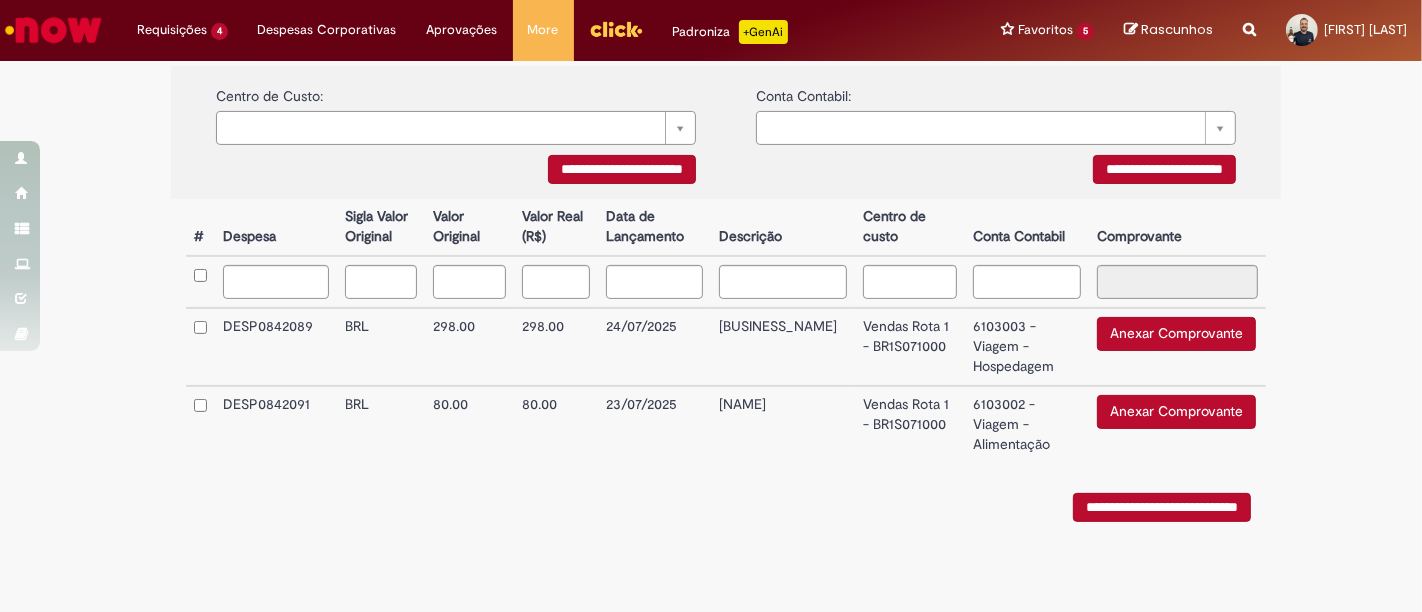 click on "Anexar Comprovante" at bounding box center [1176, 412] 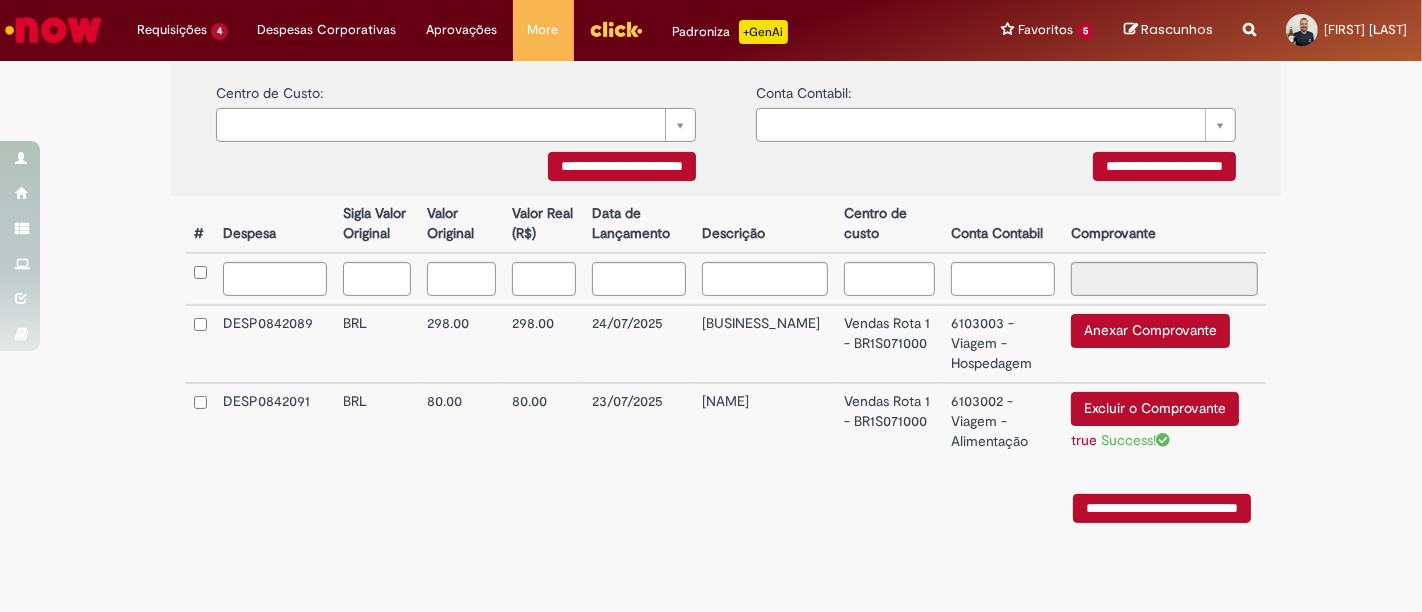 click at bounding box center [200, 279] 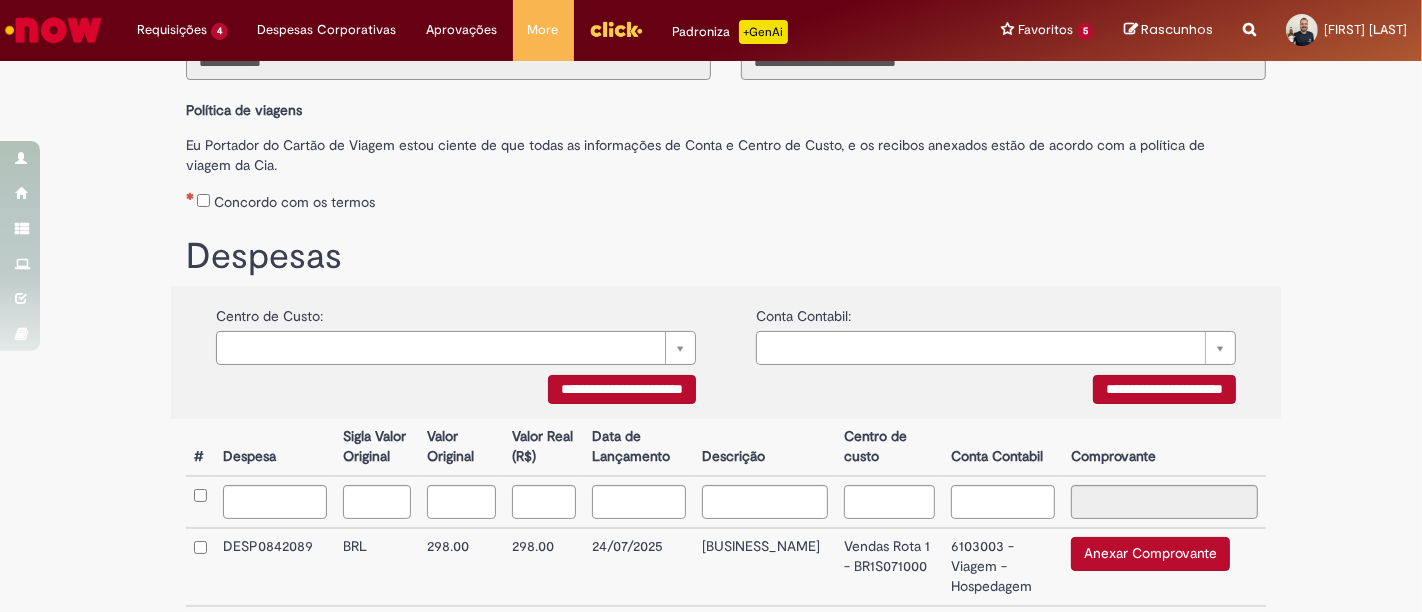 drag, startPoint x: 1340, startPoint y: 178, endPoint x: 966, endPoint y: 7, distance: 411.23837 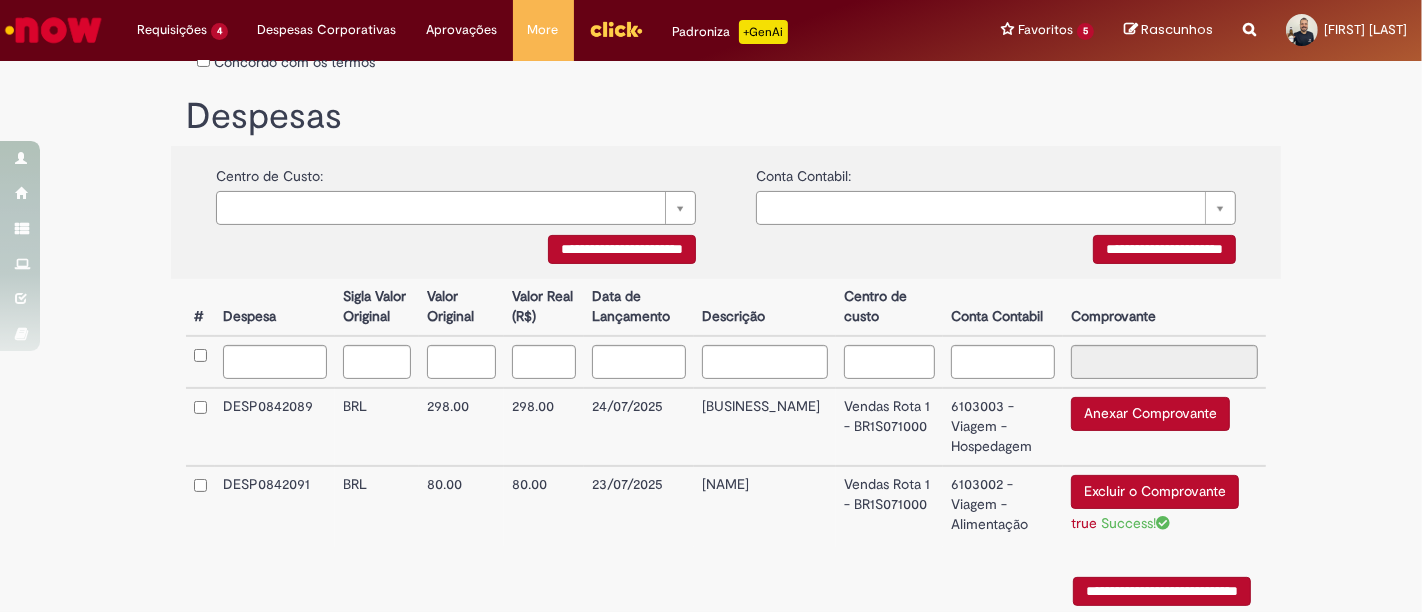 scroll, scrollTop: 431, scrollLeft: 0, axis: vertical 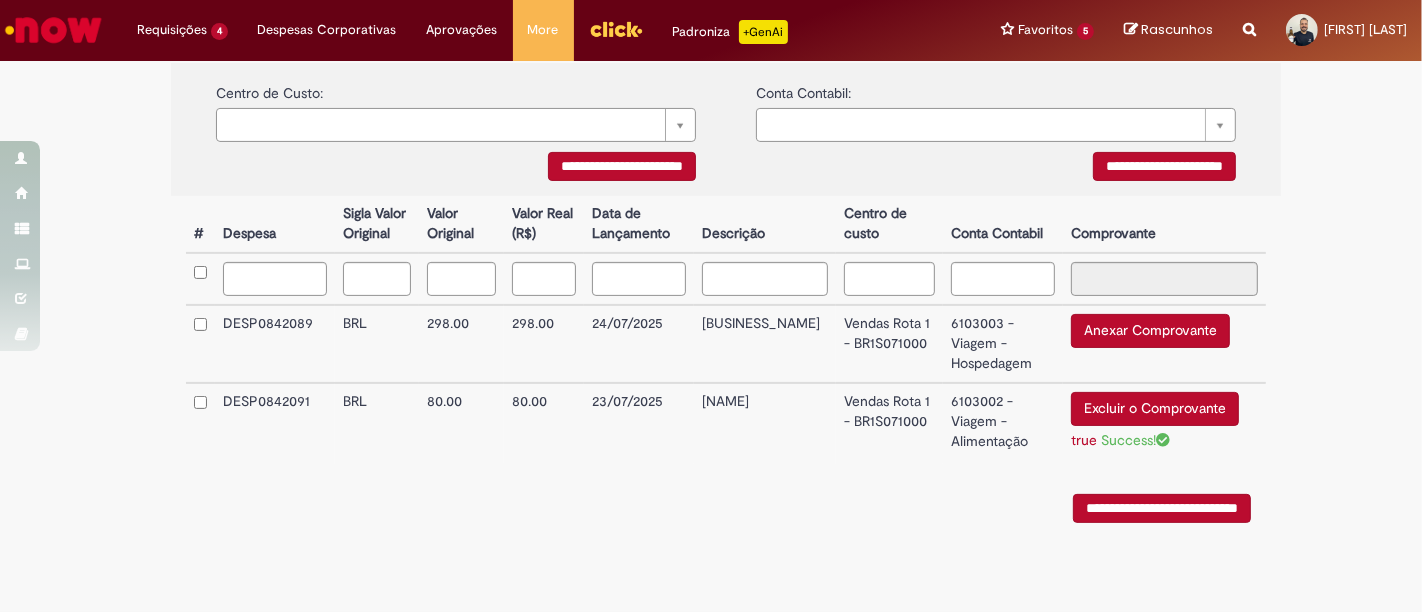 click on "Anexar Comprovante" at bounding box center (1150, 331) 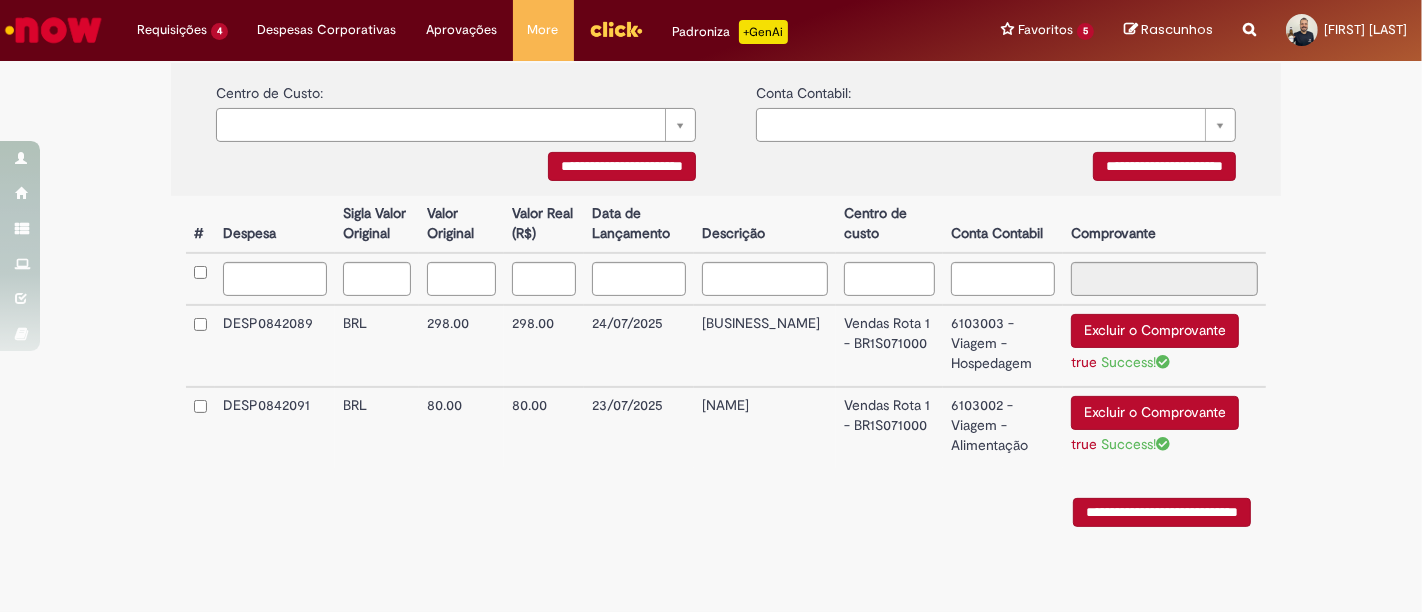 click on "**********" at bounding box center (1162, 512) 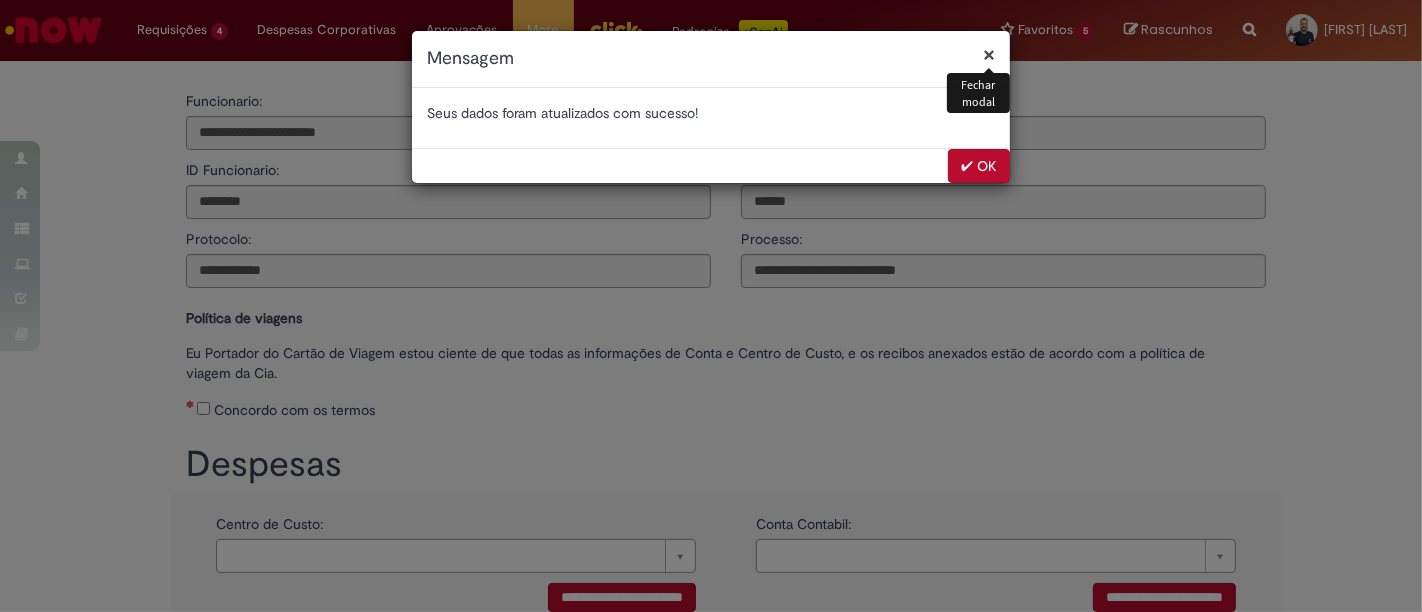 click on "✔ OK" at bounding box center [979, 166] 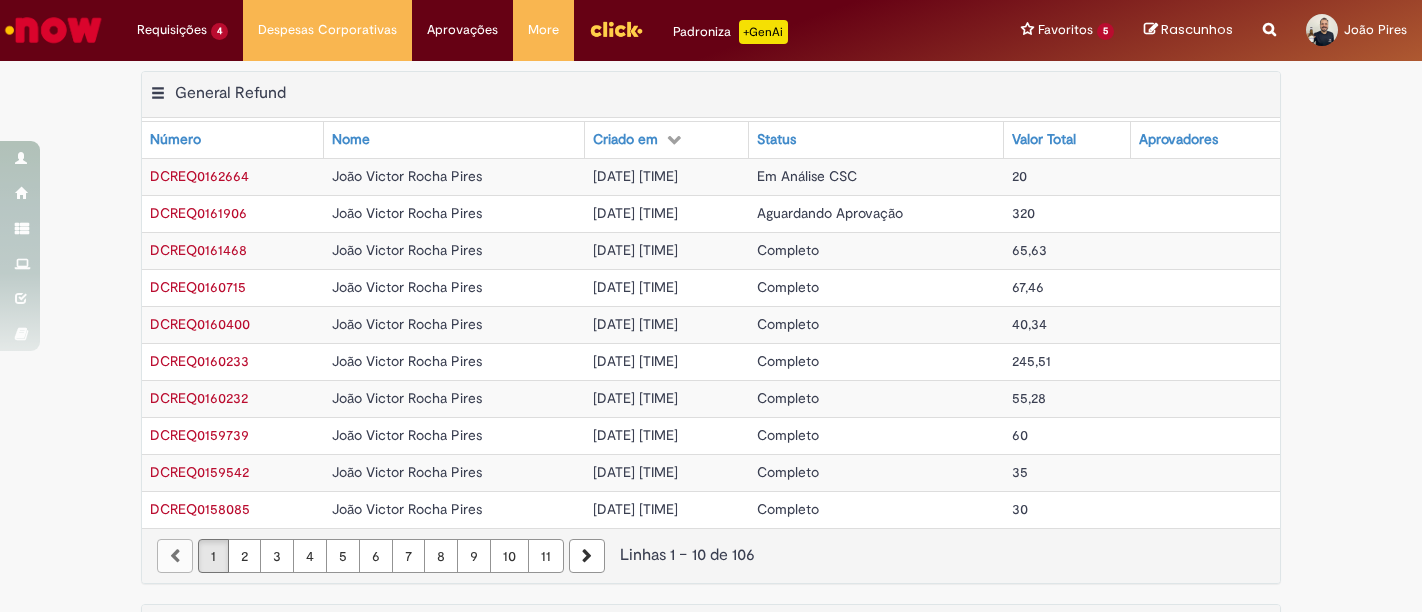 scroll, scrollTop: 0, scrollLeft: 0, axis: both 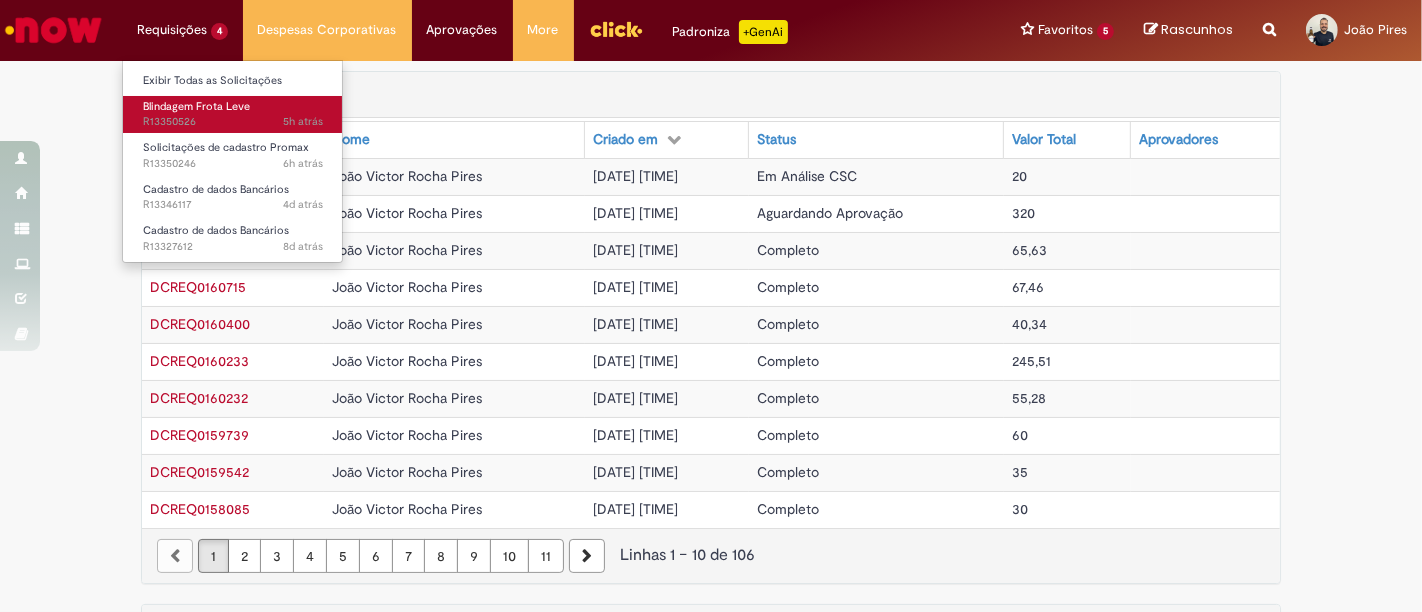 click on "5h atrás 5 horas atrás  R13350526" at bounding box center [233, 122] 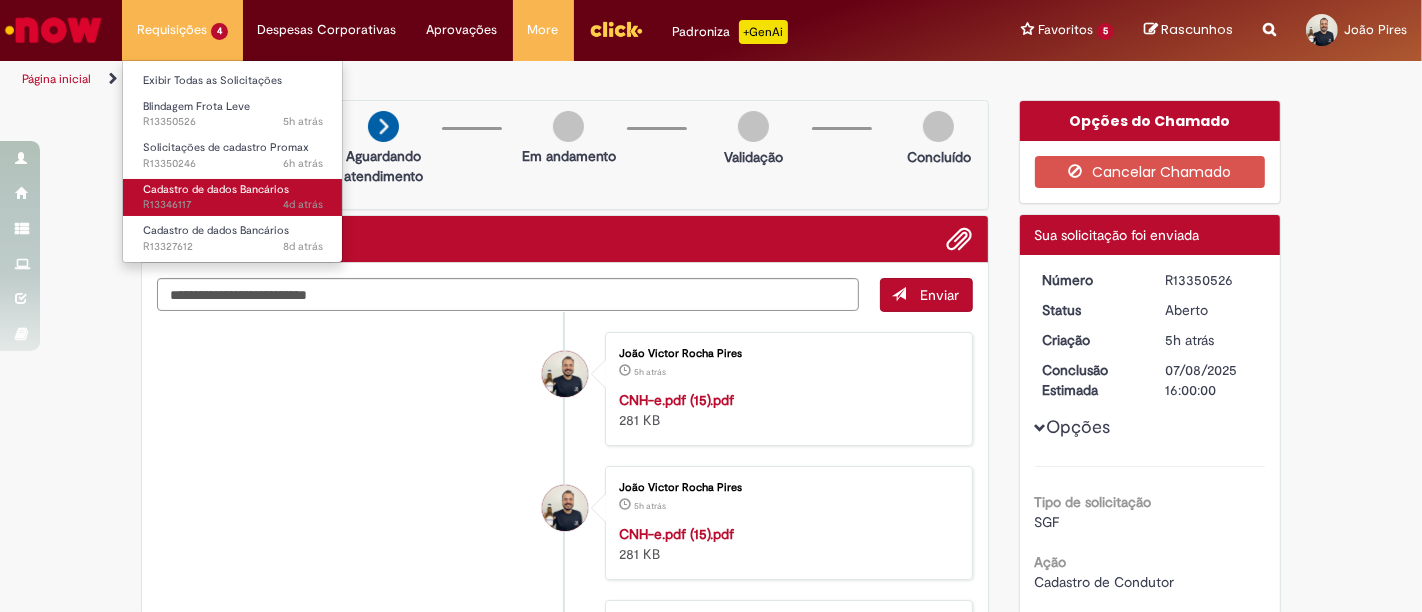 click on "Cadastro de dados Bancários" at bounding box center (216, 189) 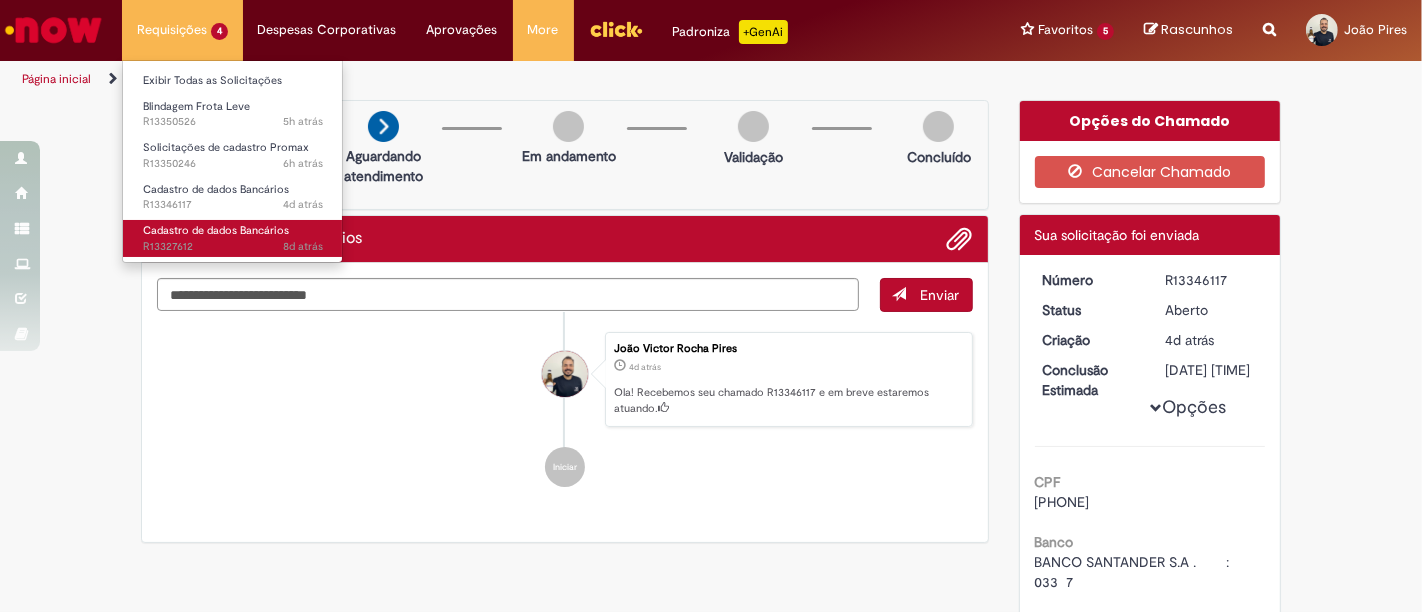 click on "Cadastro de dados Bancários" at bounding box center [216, 230] 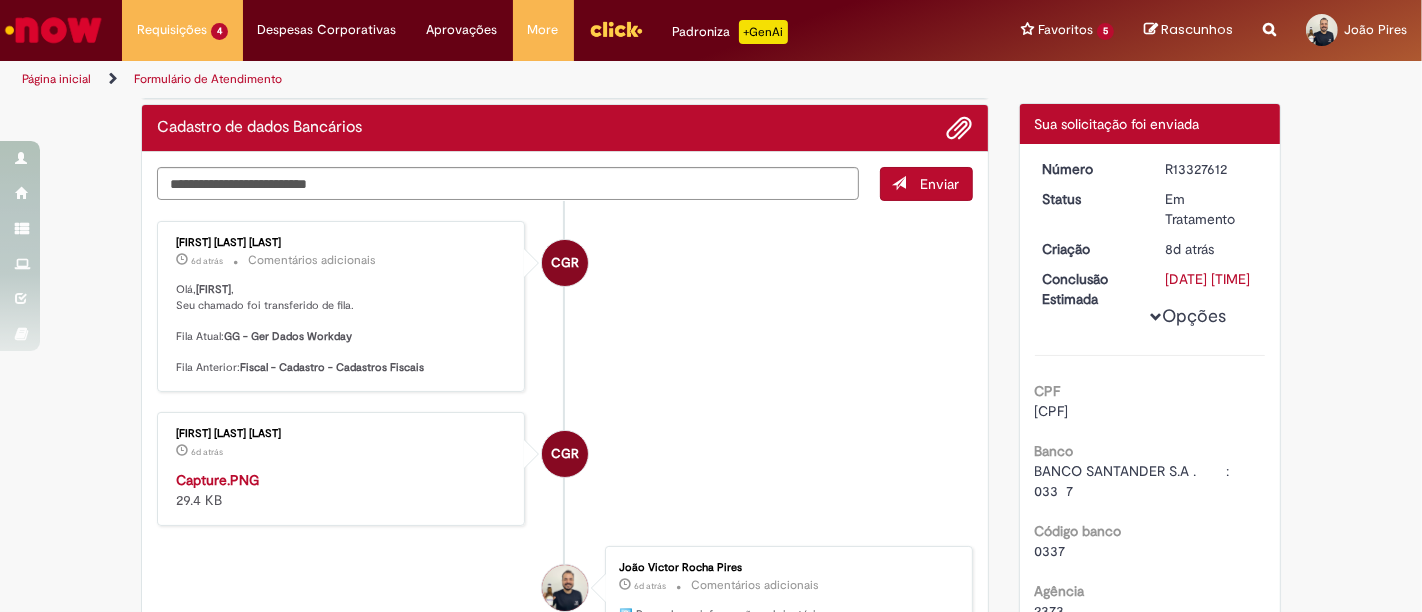 scroll, scrollTop: 225, scrollLeft: 0, axis: vertical 